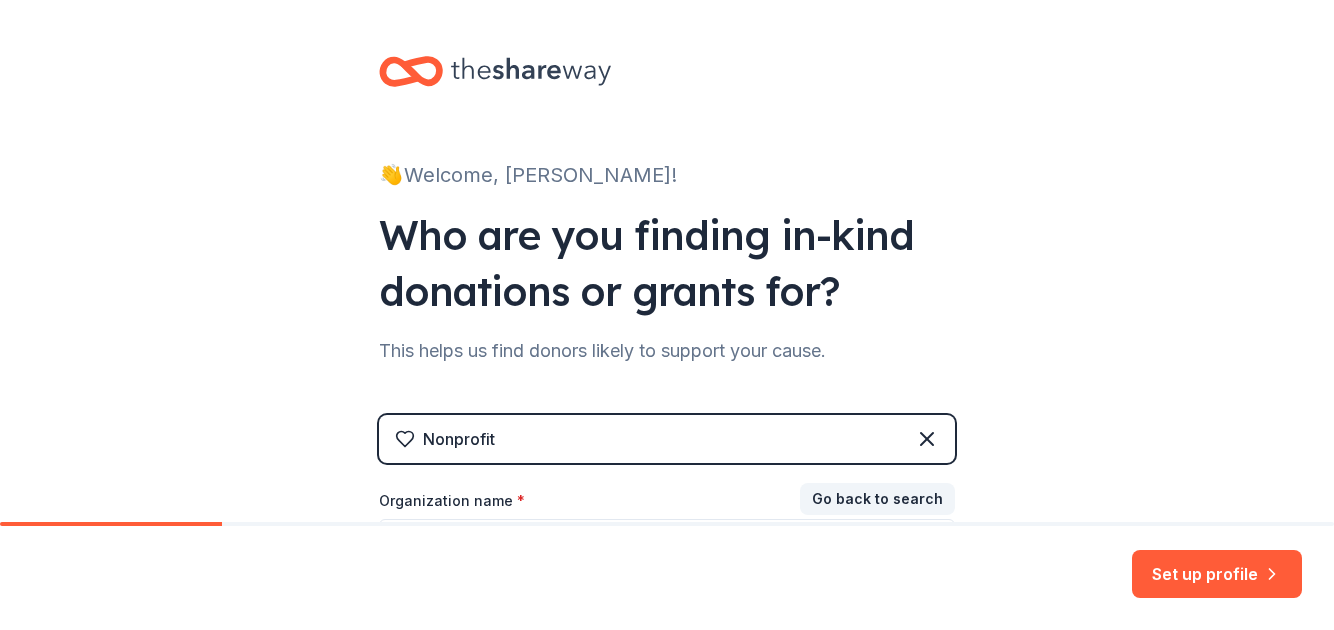 scroll, scrollTop: 0, scrollLeft: 0, axis: both 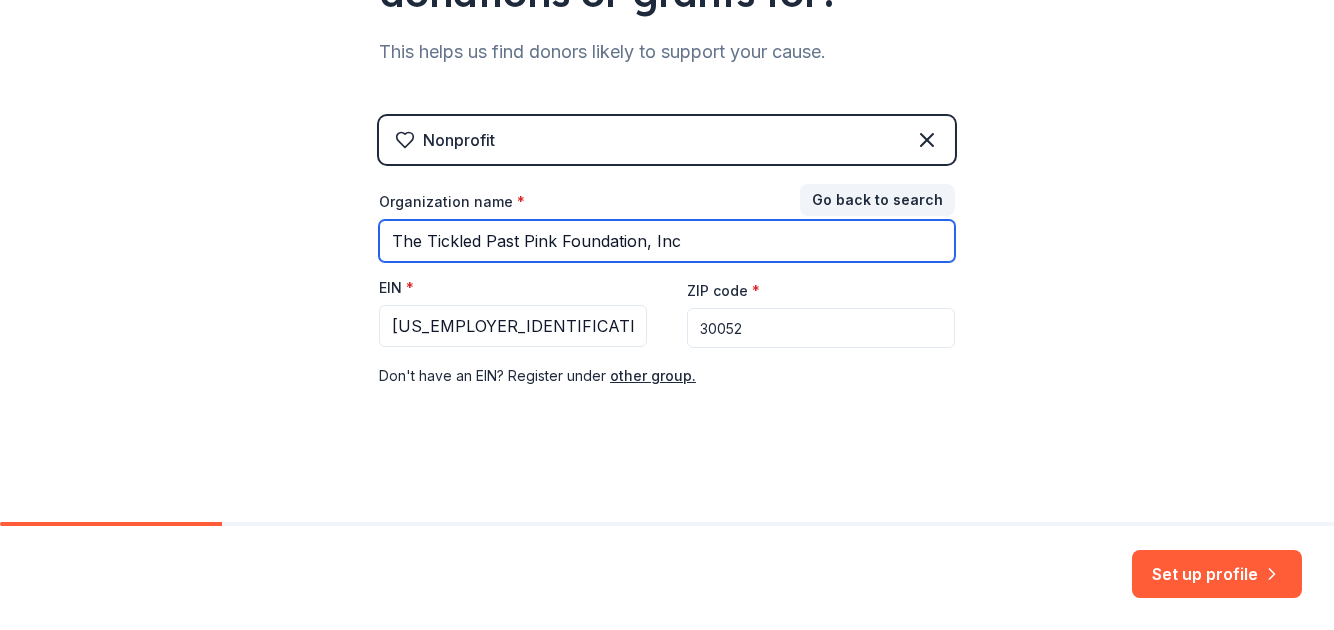 click on "The Tickled Past Pink Foundation, Inc" at bounding box center [667, 241] 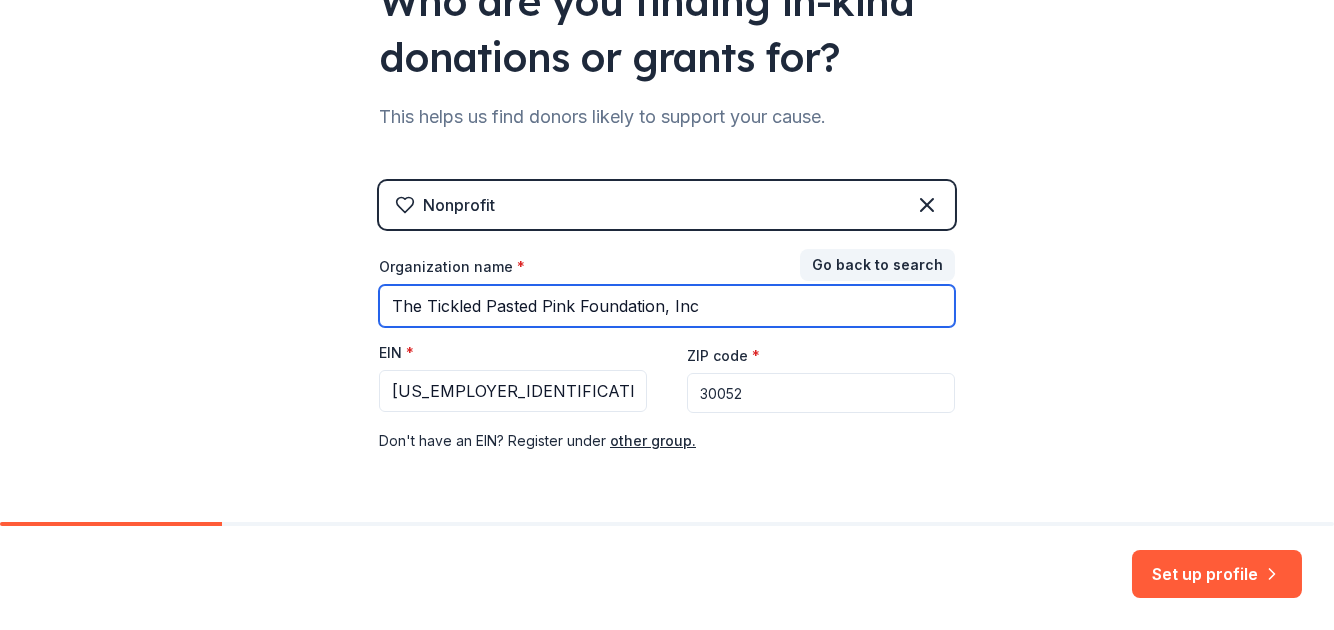 scroll, scrollTop: 299, scrollLeft: 0, axis: vertical 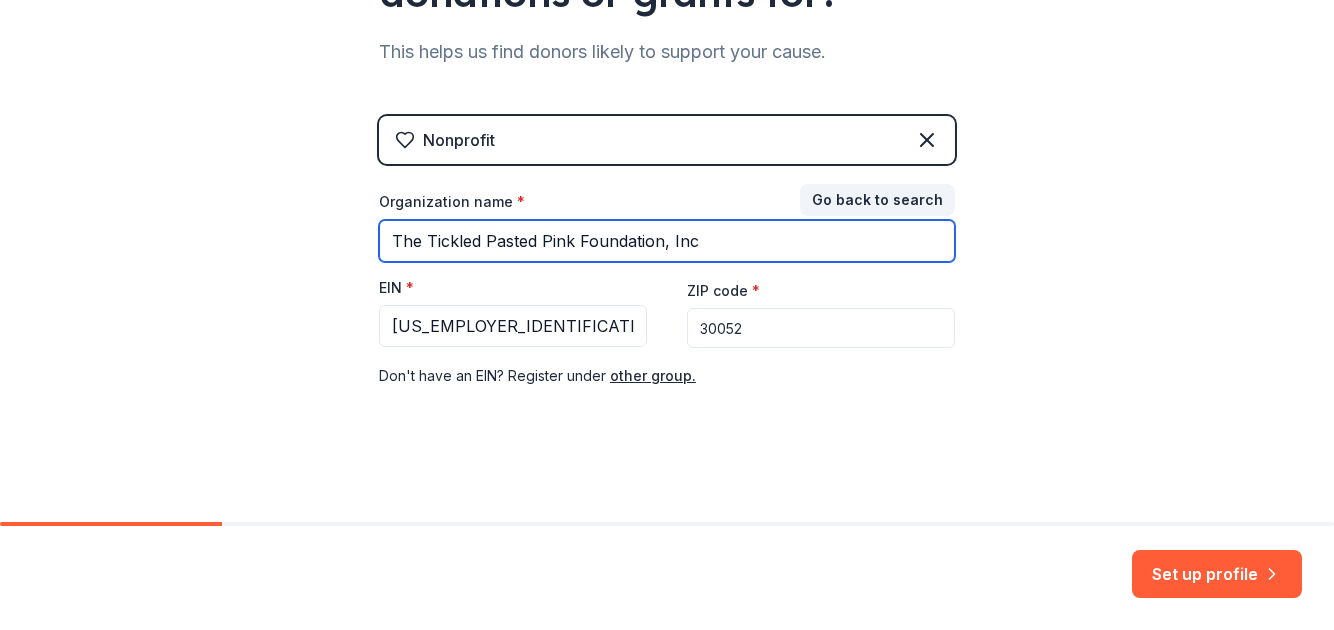 click on "The Tickled Pasted Pink Foundation, Inc" at bounding box center (667, 241) 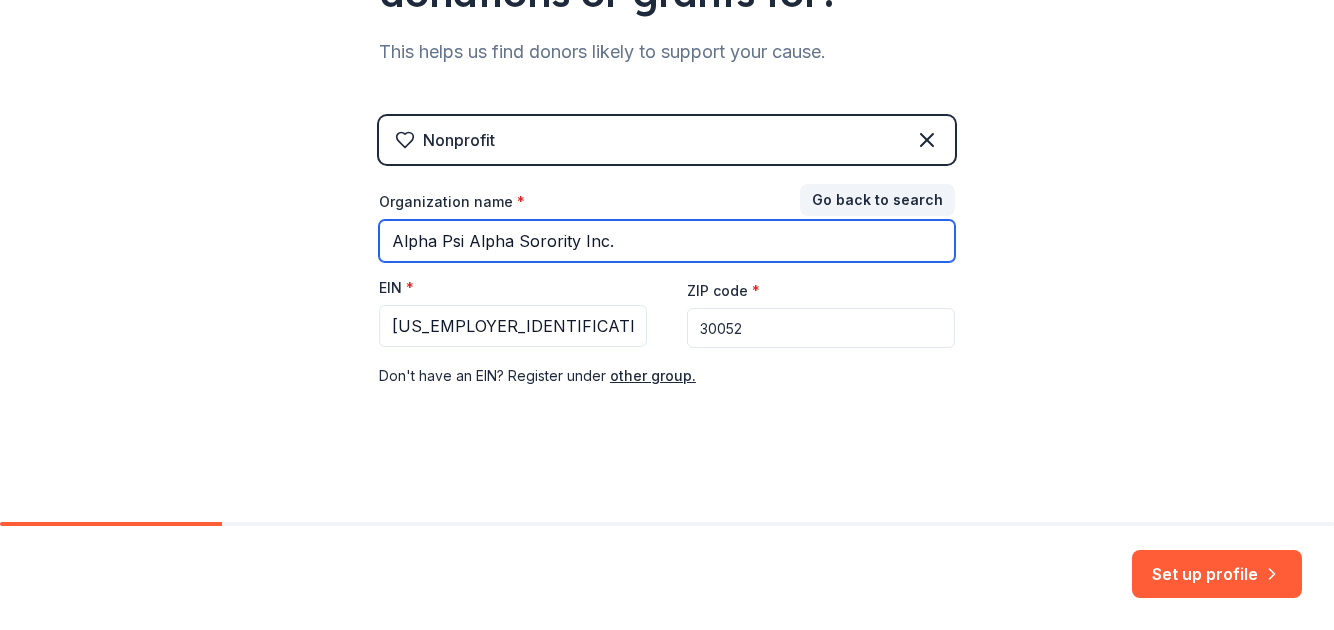 type on "Alpha Psi Alpha Sorority Inc." 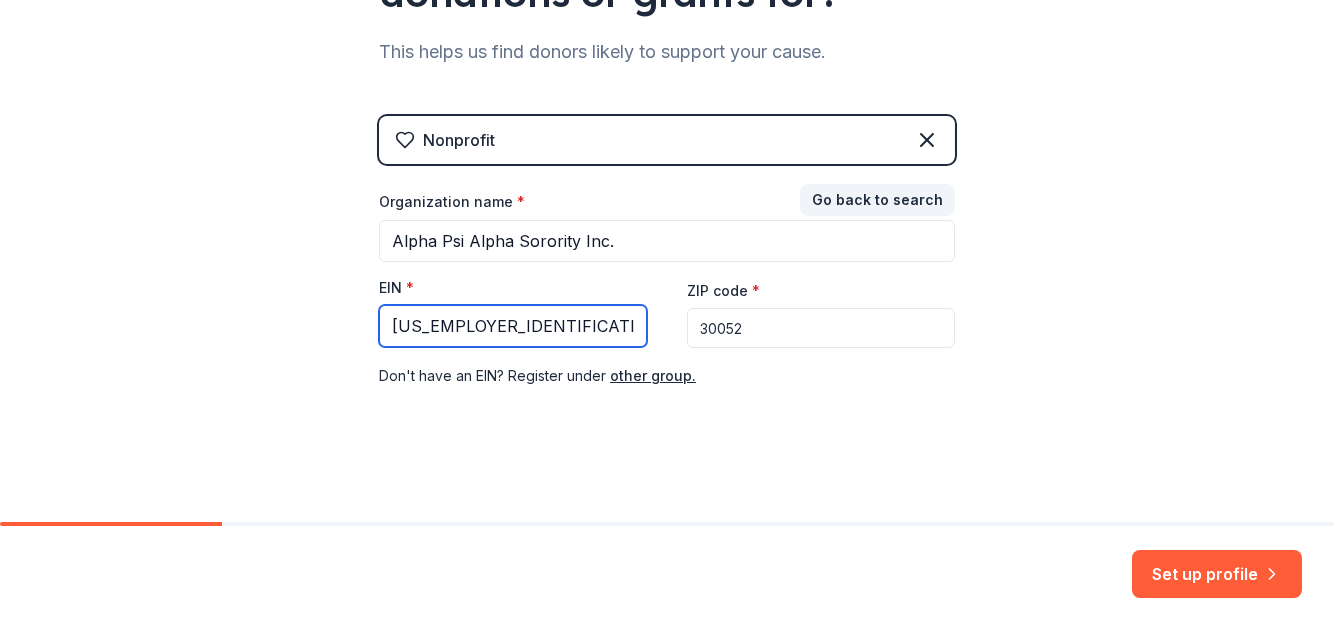 drag, startPoint x: 505, startPoint y: 324, endPoint x: 305, endPoint y: 299, distance: 201.55644 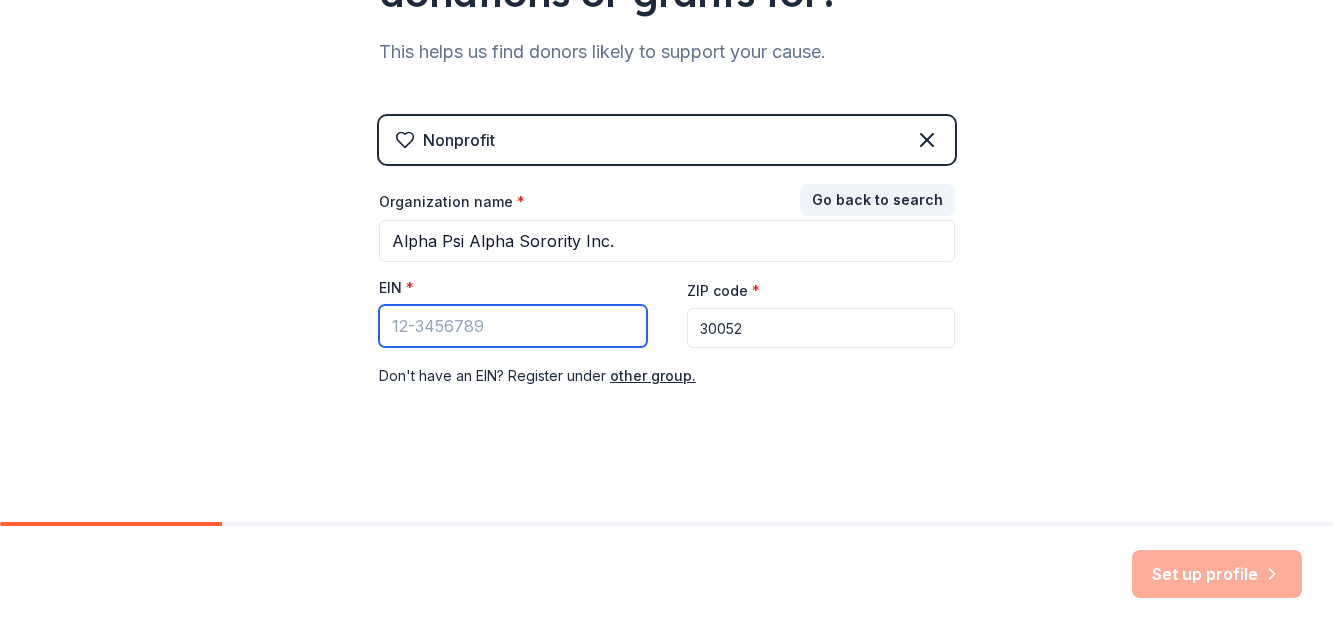 type 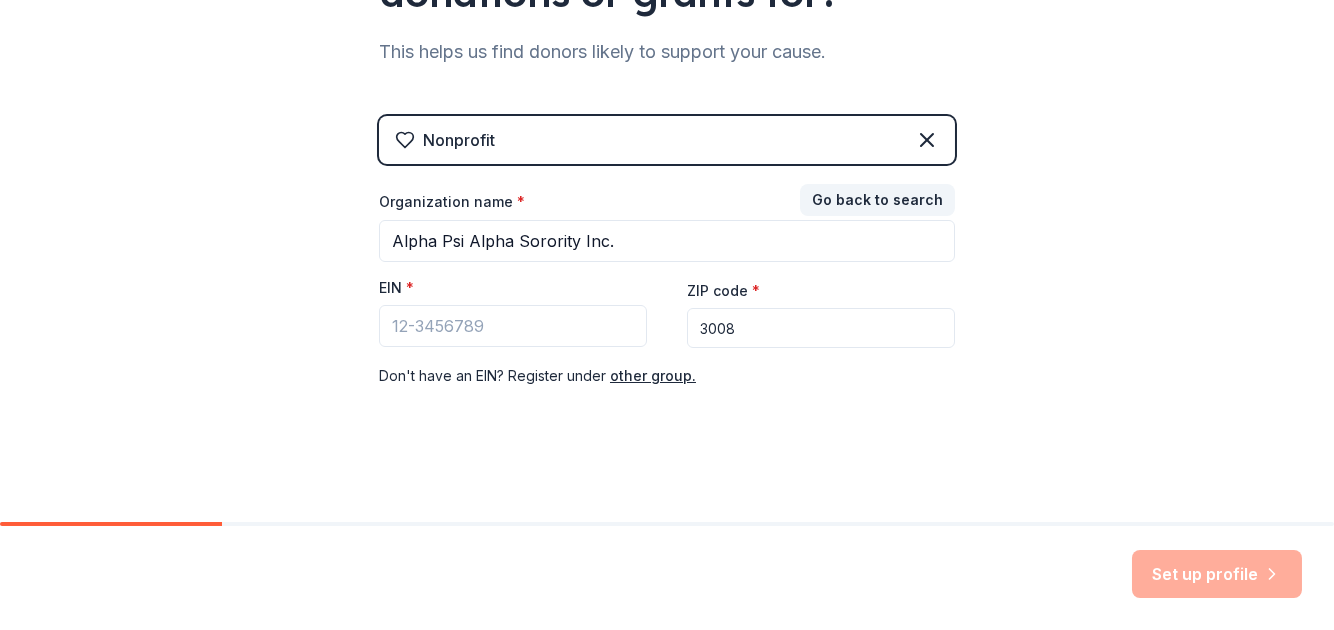type on "30088" 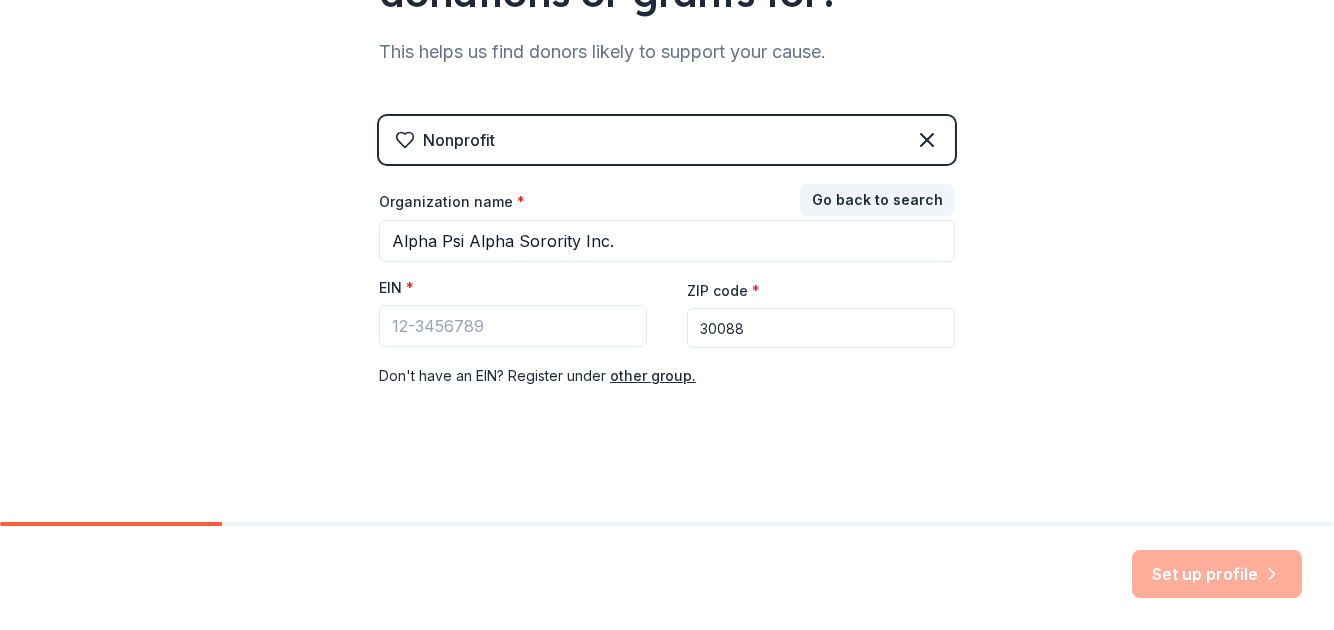 drag, startPoint x: 775, startPoint y: 317, endPoint x: 636, endPoint y: 316, distance: 139.0036 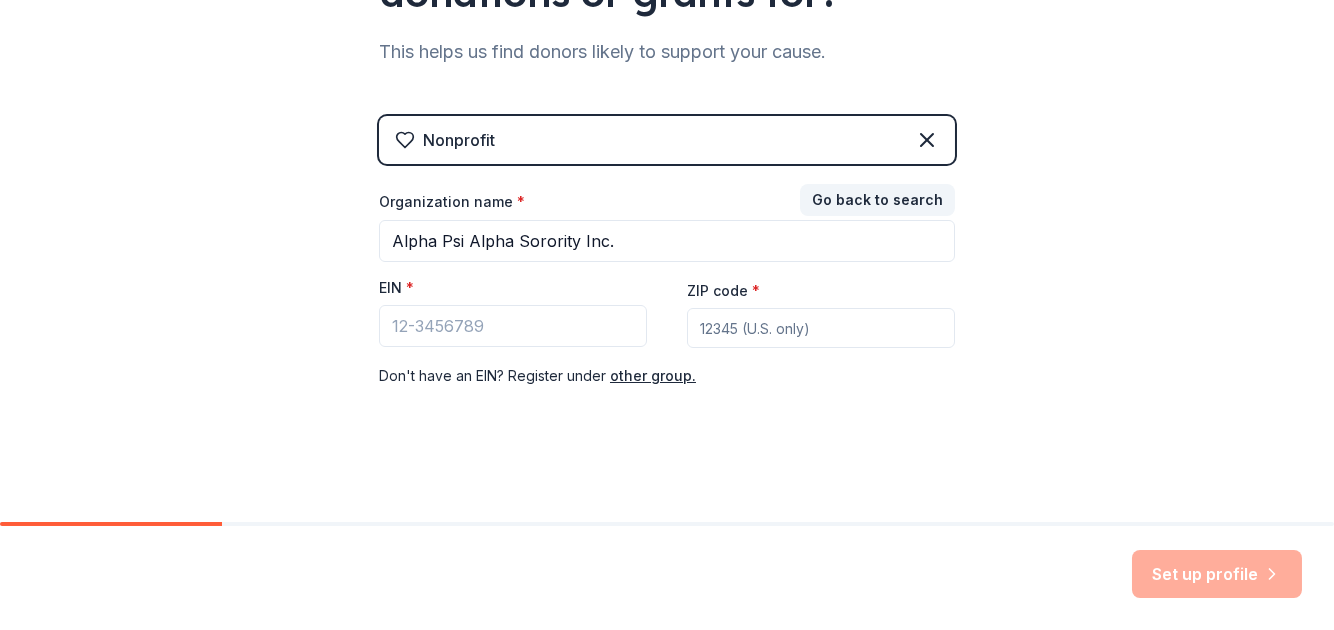 type 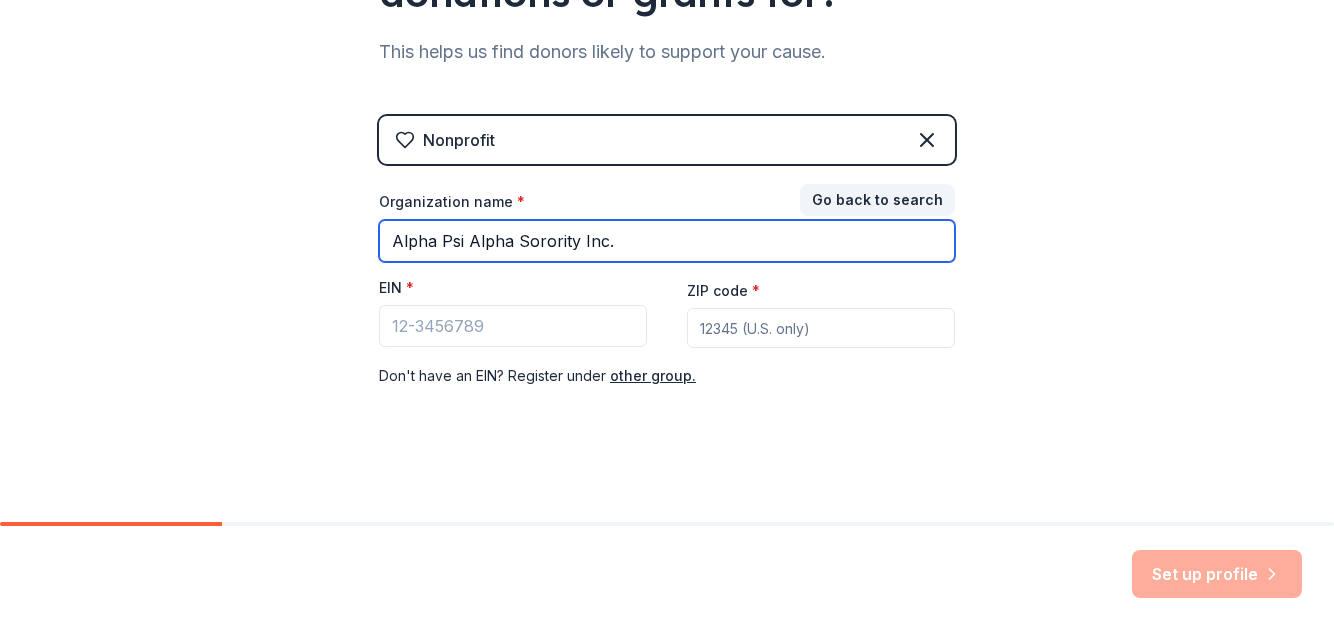 click on "Alpha Psi Alpha Sorority Inc." at bounding box center [667, 241] 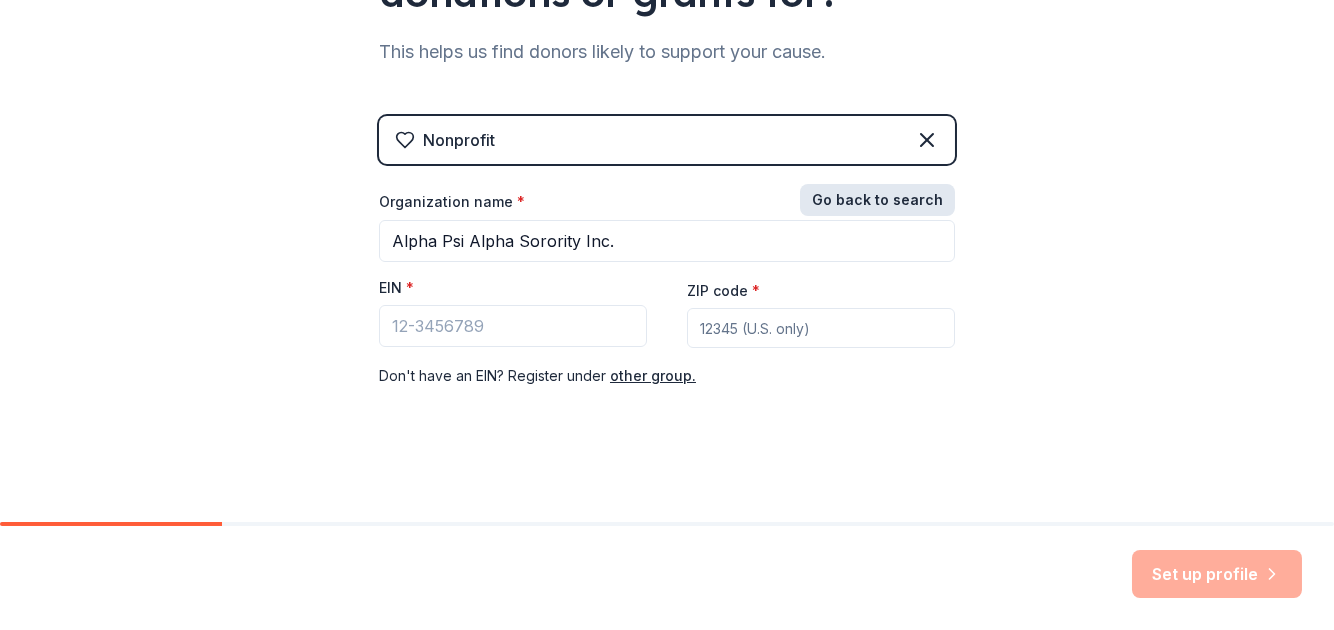 click on "Go back to search" at bounding box center (877, 200) 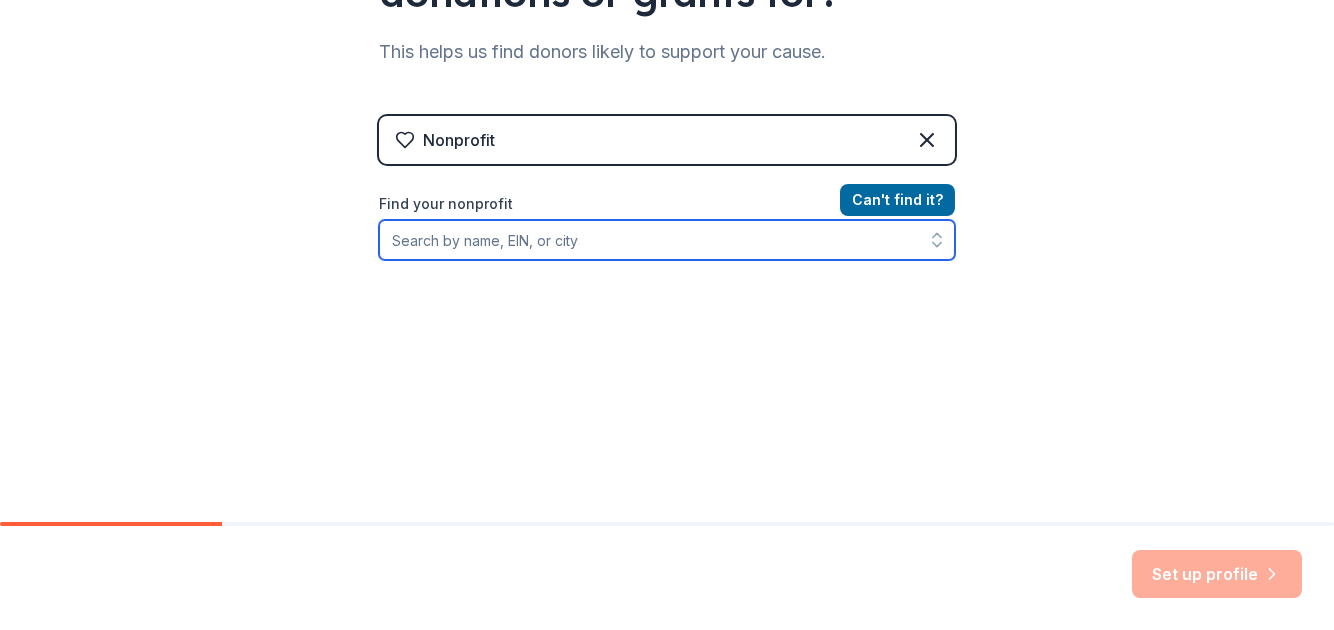 click on "Find your nonprofit" at bounding box center [667, 240] 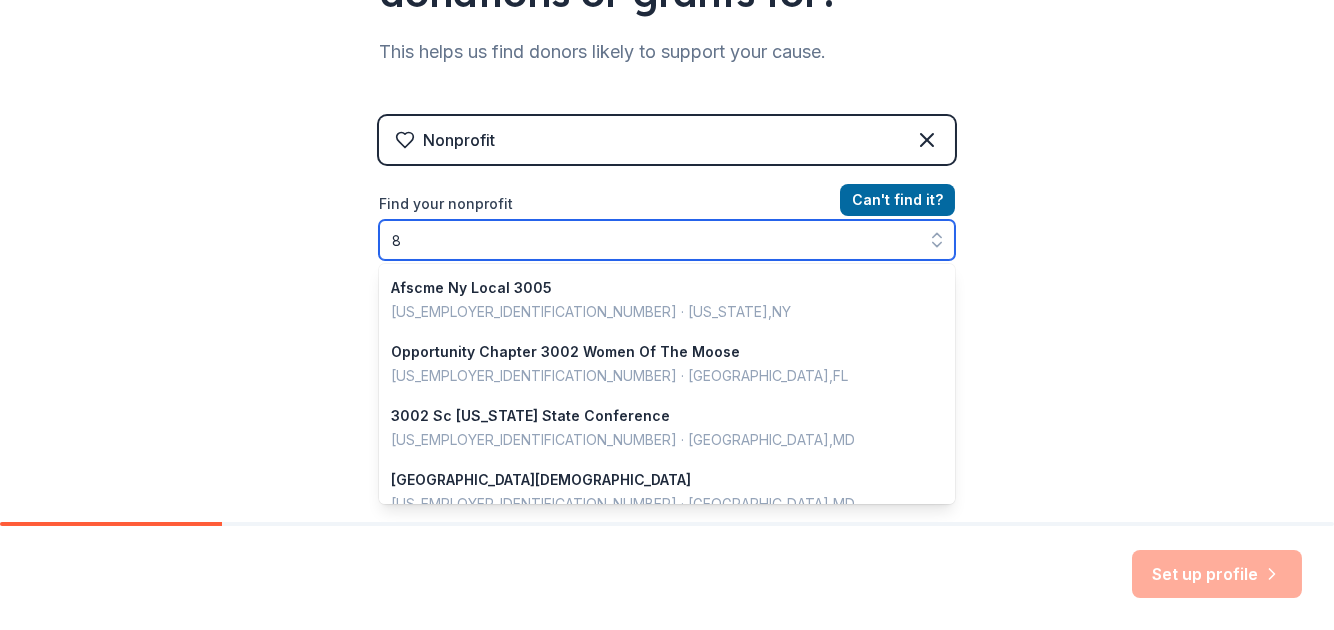 scroll, scrollTop: 1411, scrollLeft: 0, axis: vertical 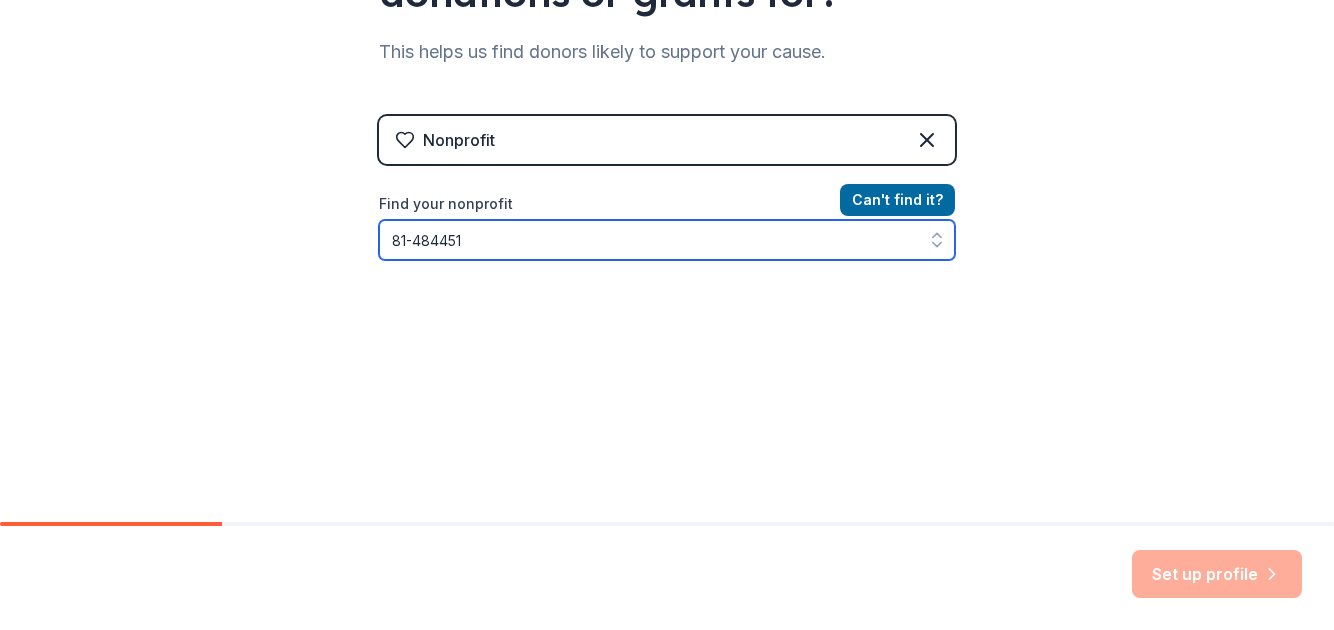 type on "[US_EMPLOYER_IDENTIFICATION_NUMBER]" 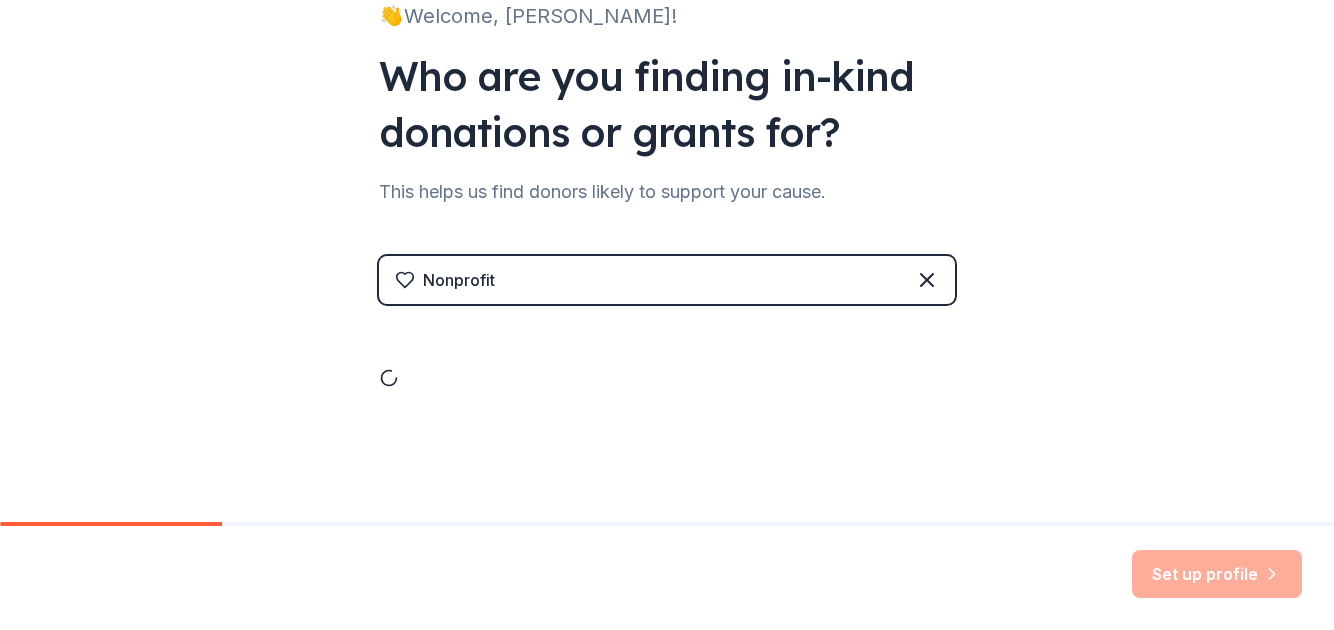 scroll, scrollTop: 299, scrollLeft: 0, axis: vertical 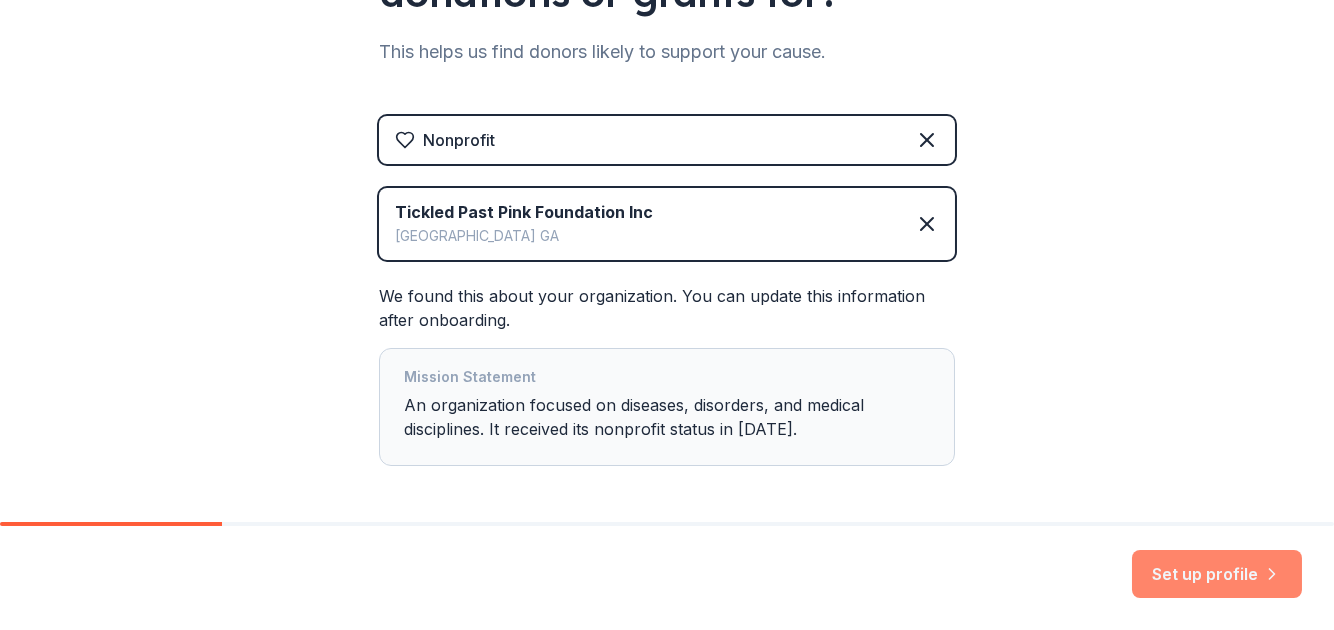 click on "Set up profile" at bounding box center [1217, 574] 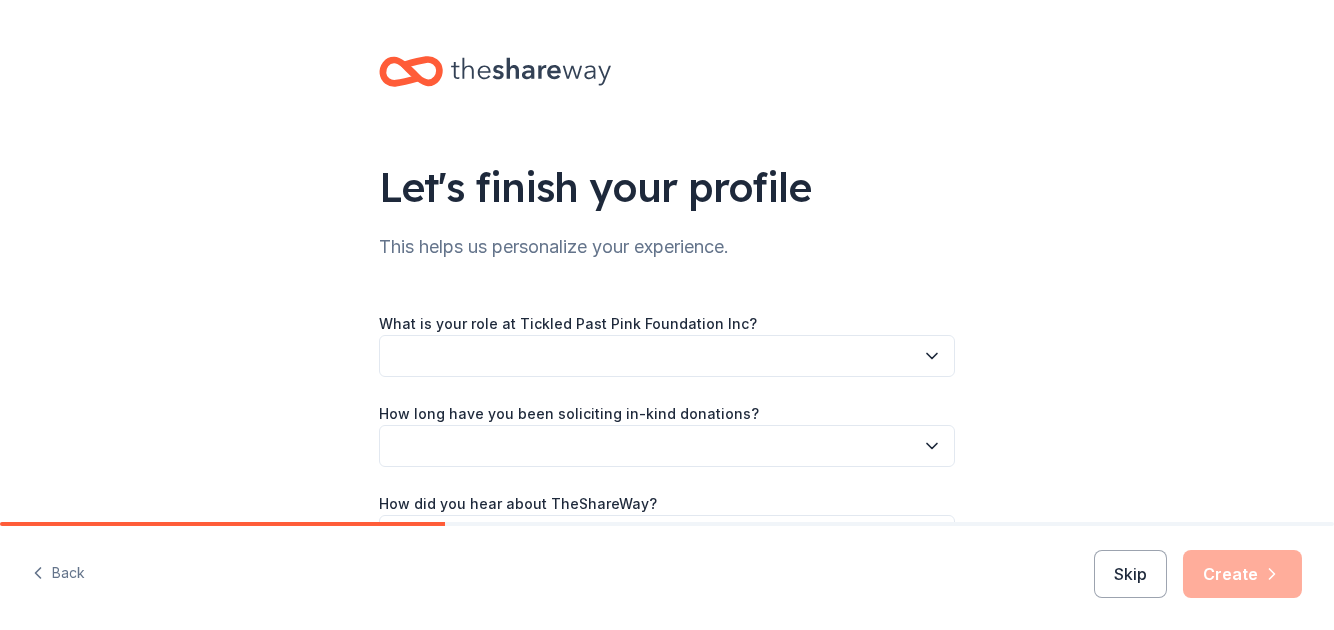 click on "What is your role at Tickled Past Pink Foundation Inc? How long have you been soliciting in-kind donations? How did you hear about TheShareWay?" at bounding box center (667, 434) 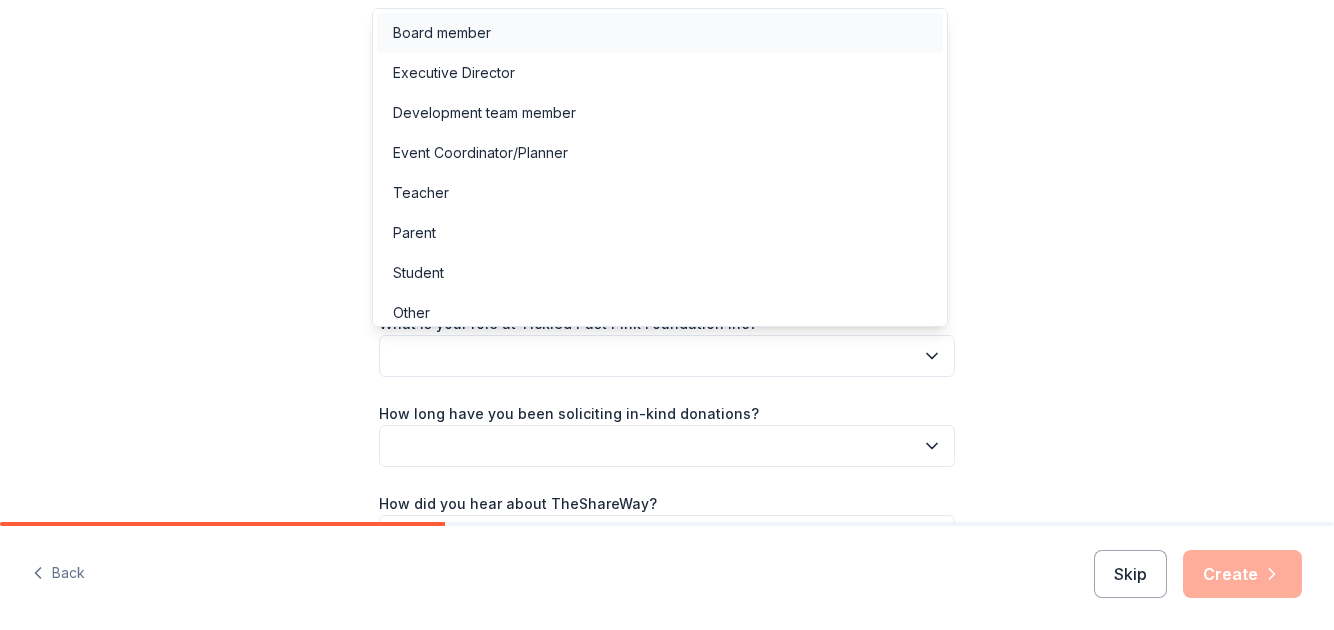 click on "Board member" at bounding box center [442, 33] 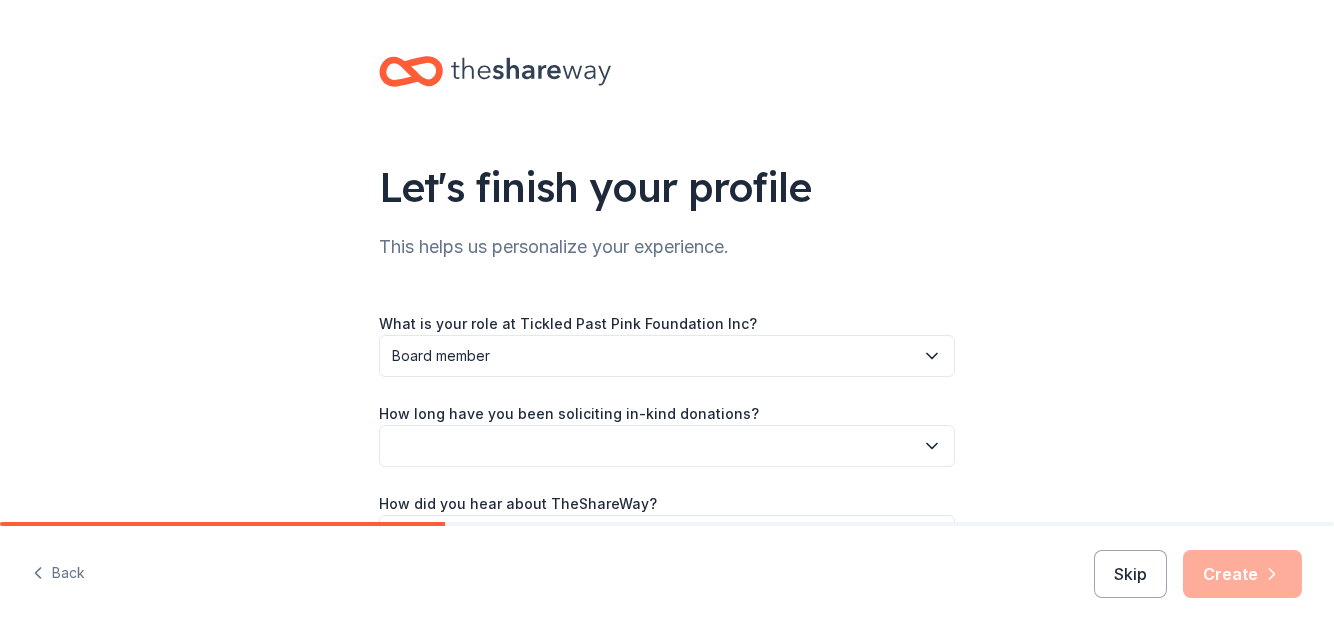 click 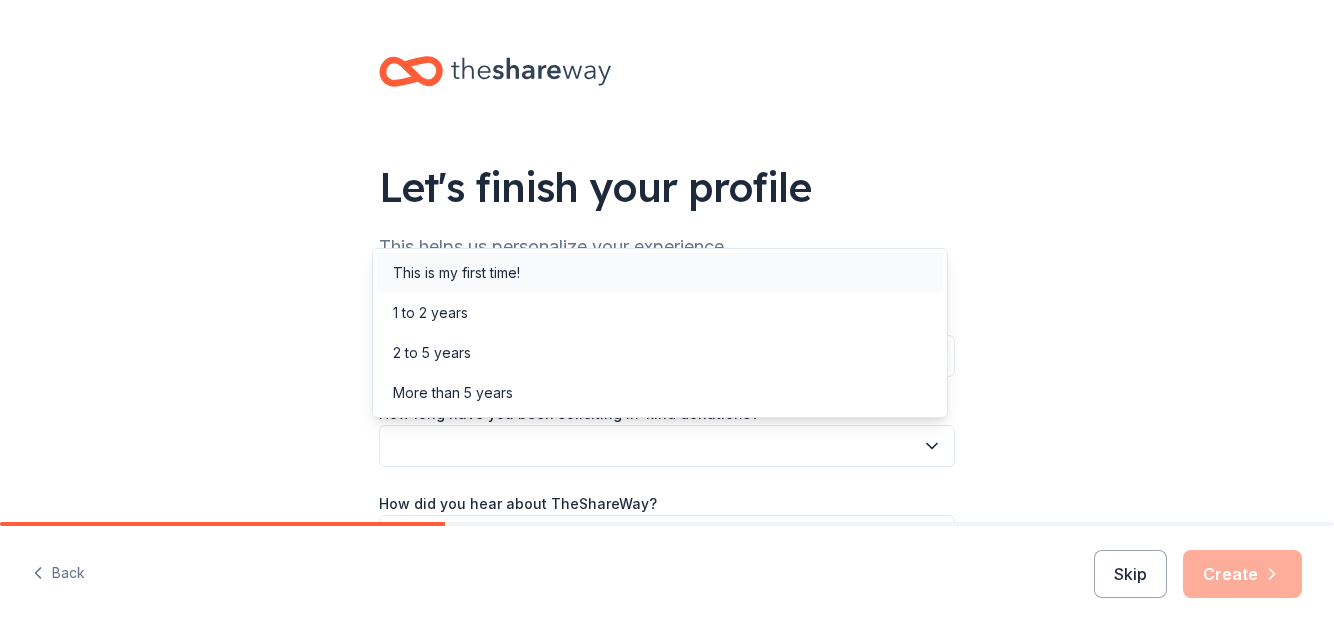 click on "This is my first time!" at bounding box center (456, 273) 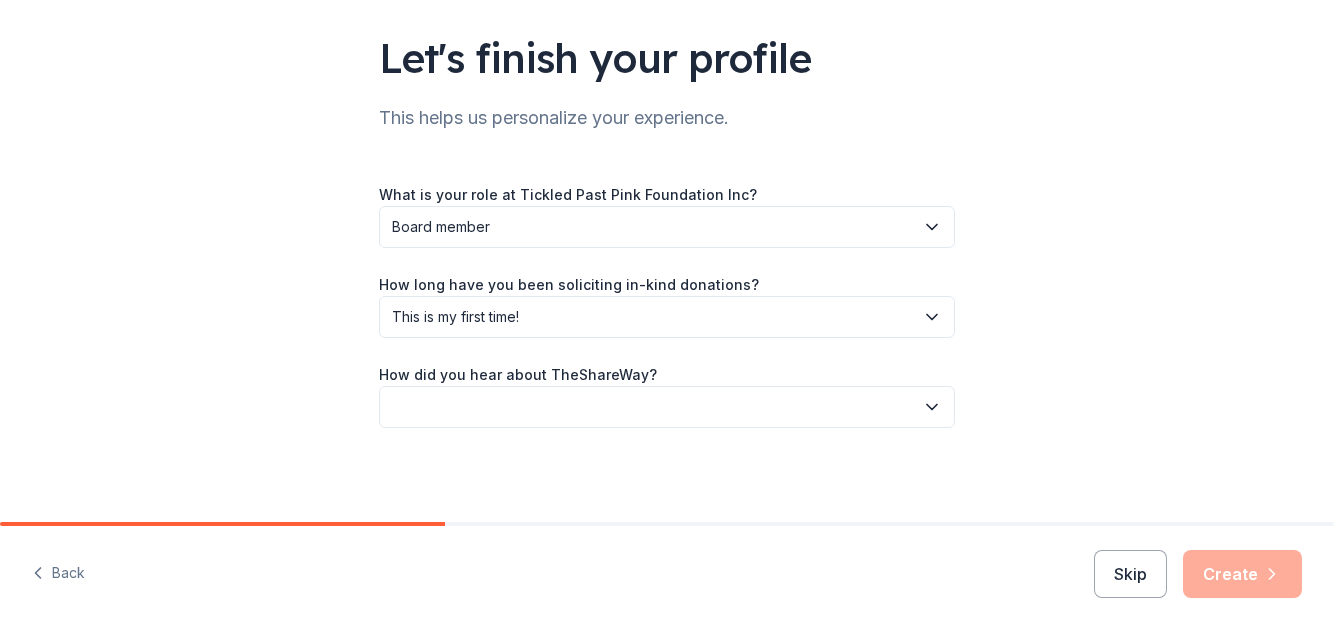 scroll, scrollTop: 129, scrollLeft: 0, axis: vertical 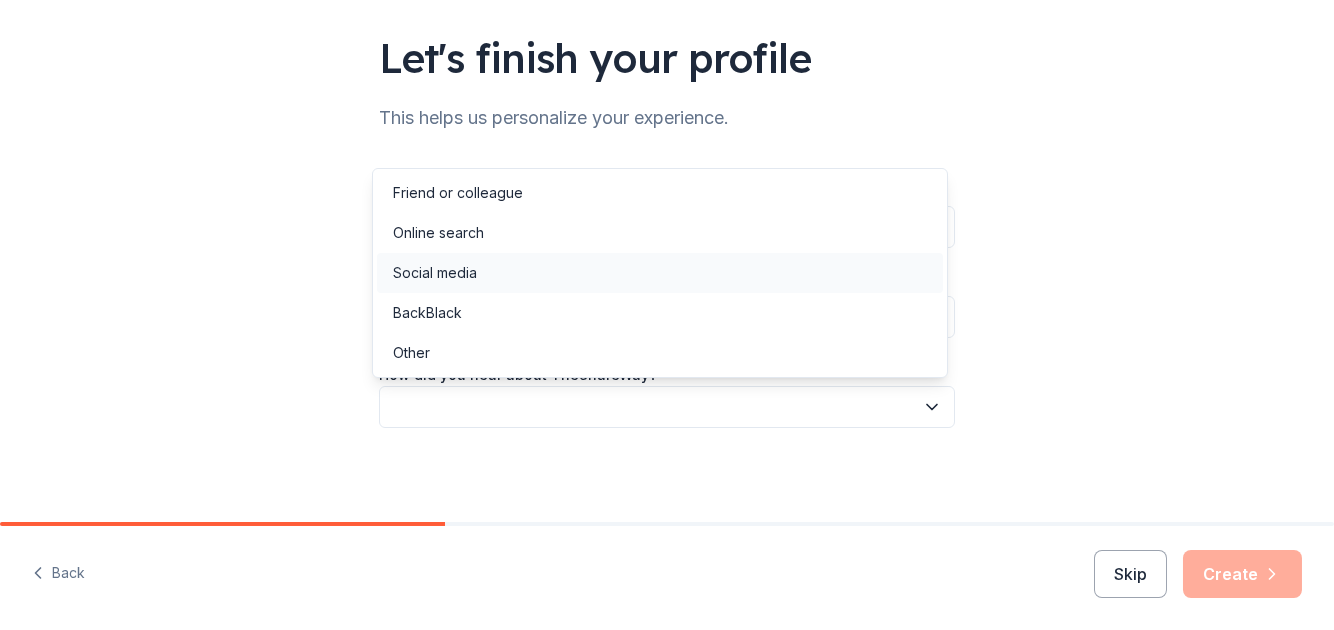click on "Social media" at bounding box center (435, 273) 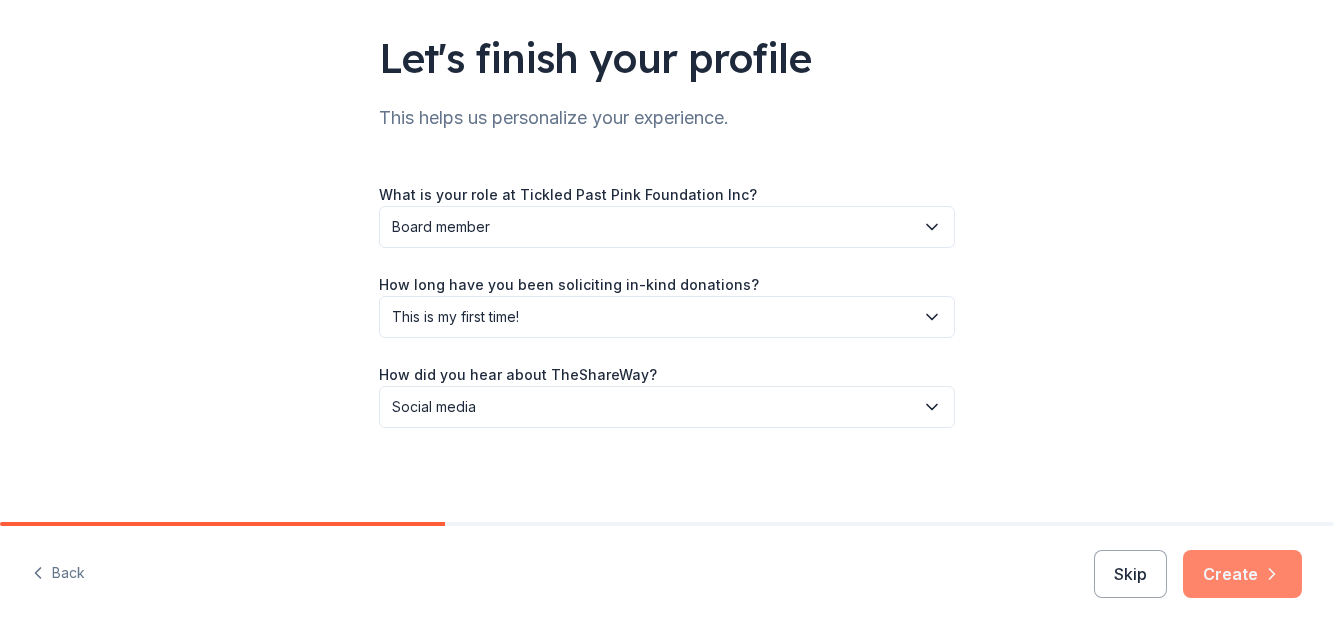 click on "Create" at bounding box center [1242, 574] 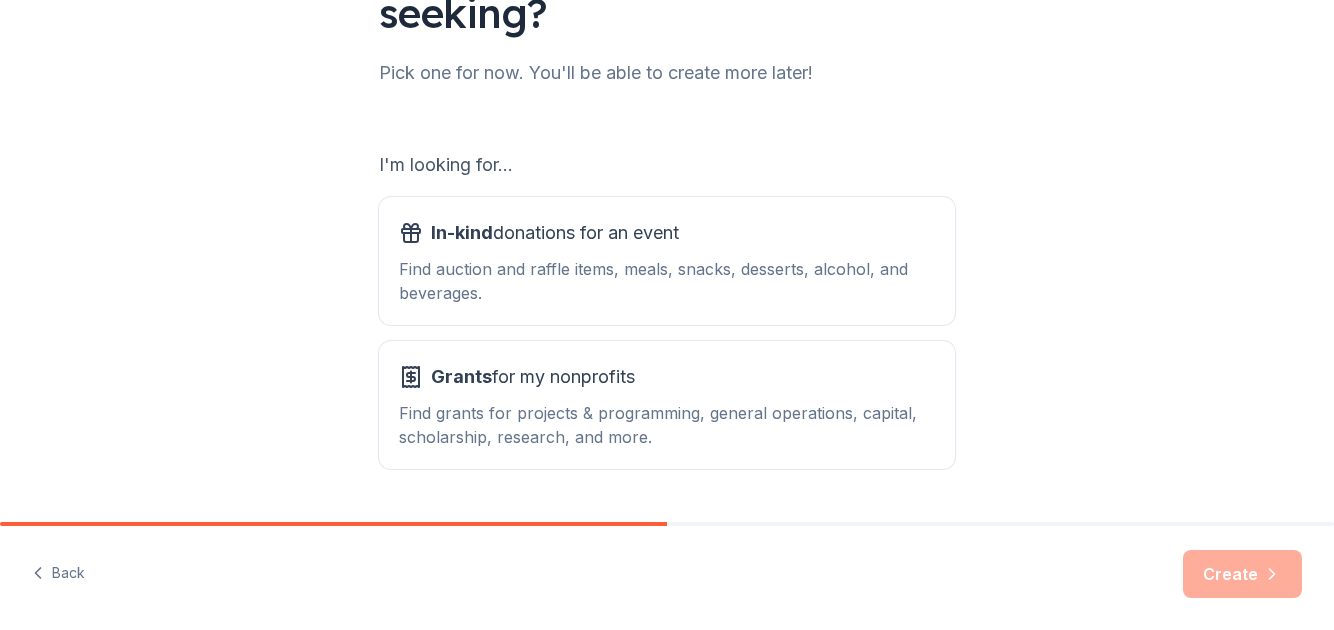 scroll, scrollTop: 284, scrollLeft: 0, axis: vertical 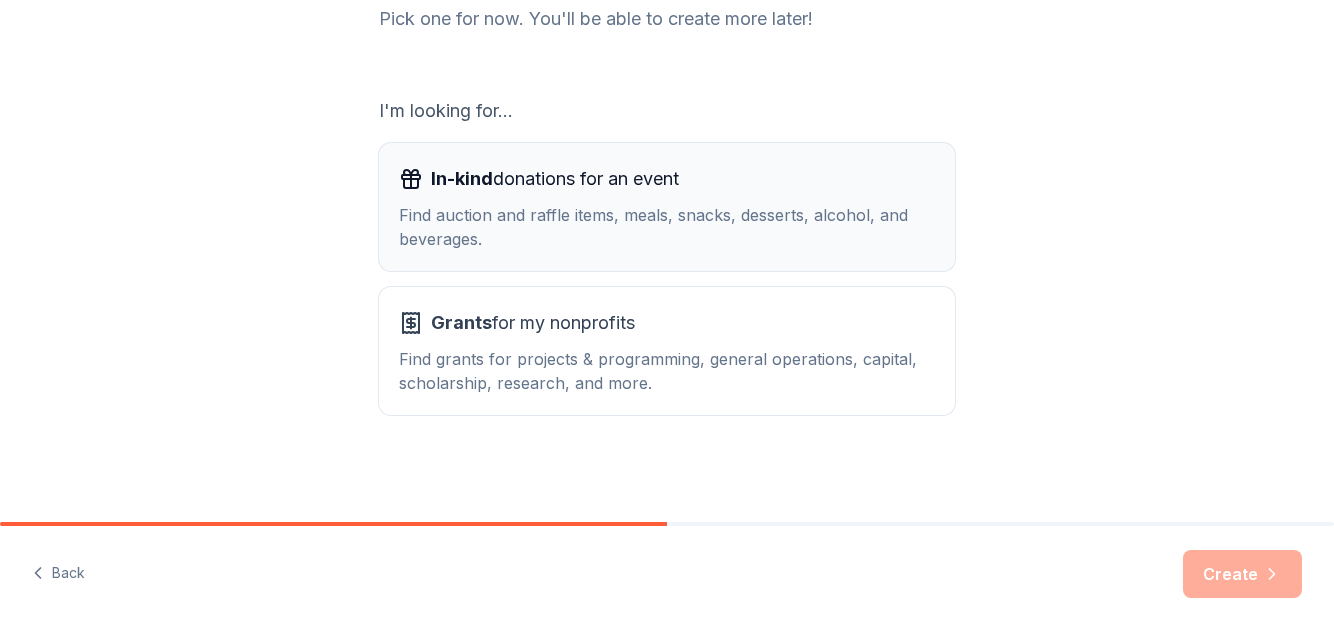 click on "In-kind" at bounding box center [462, 178] 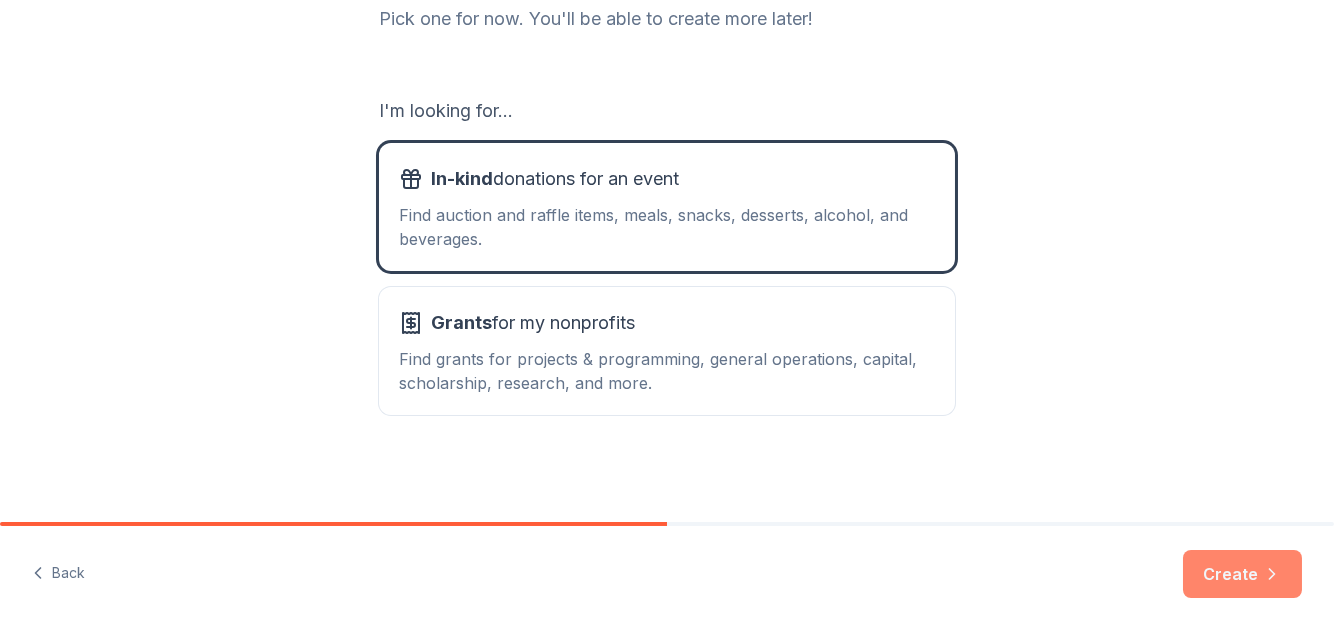 click on "Create" at bounding box center (1242, 574) 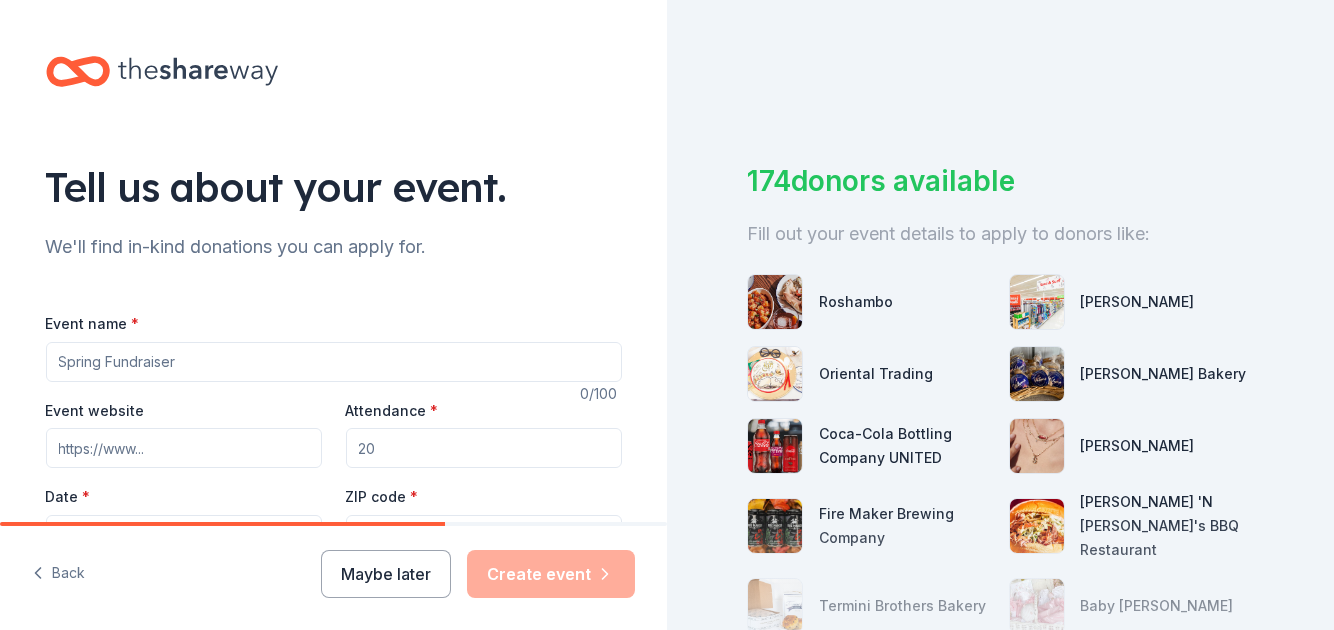 click on "Event name *" at bounding box center (334, 362) 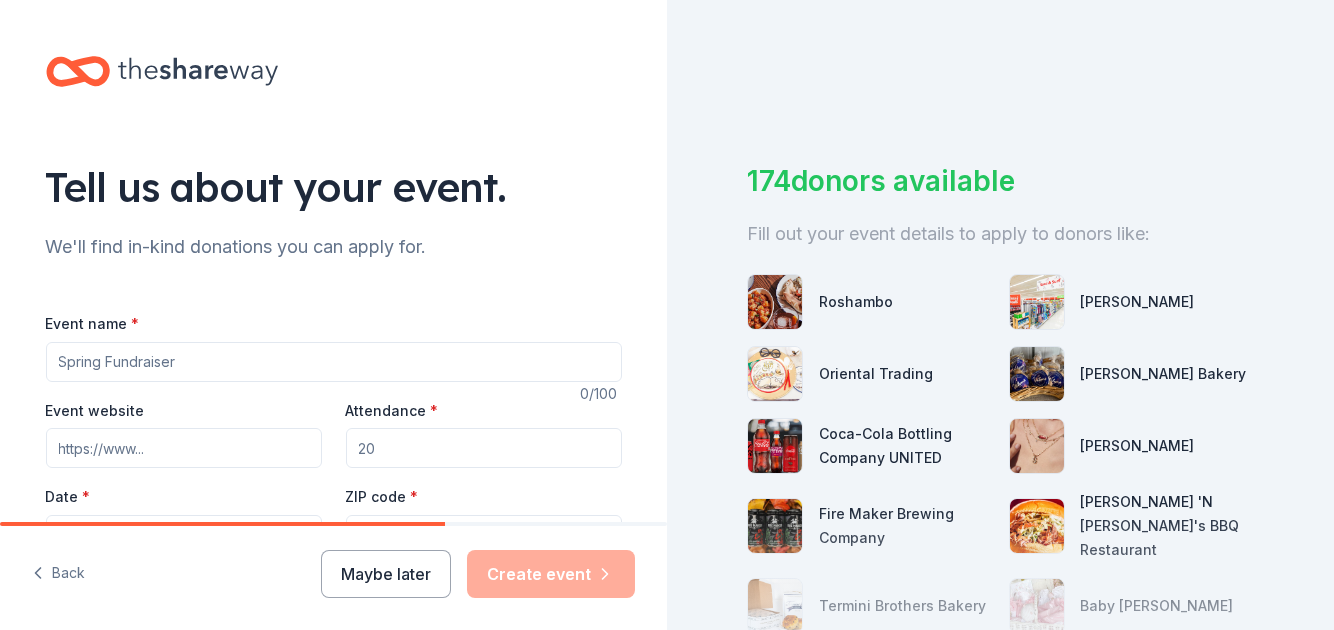 drag, startPoint x: 174, startPoint y: 358, endPoint x: 0, endPoint y: 344, distance: 174.56232 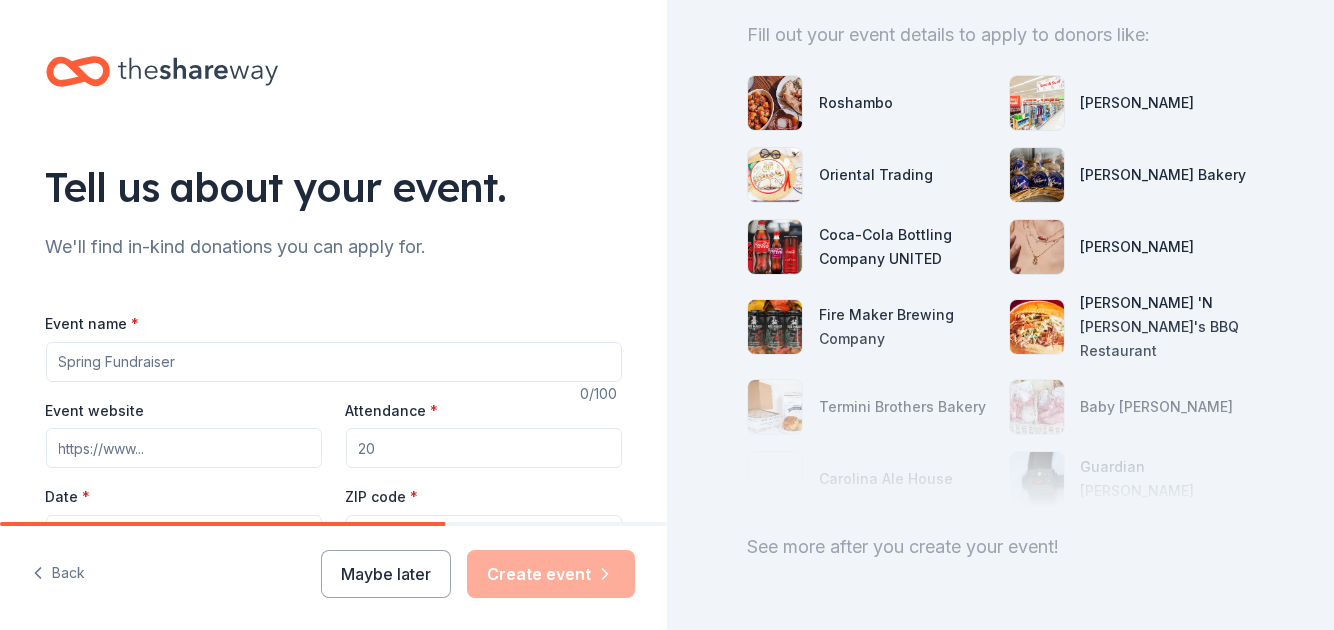 scroll, scrollTop: 258, scrollLeft: 0, axis: vertical 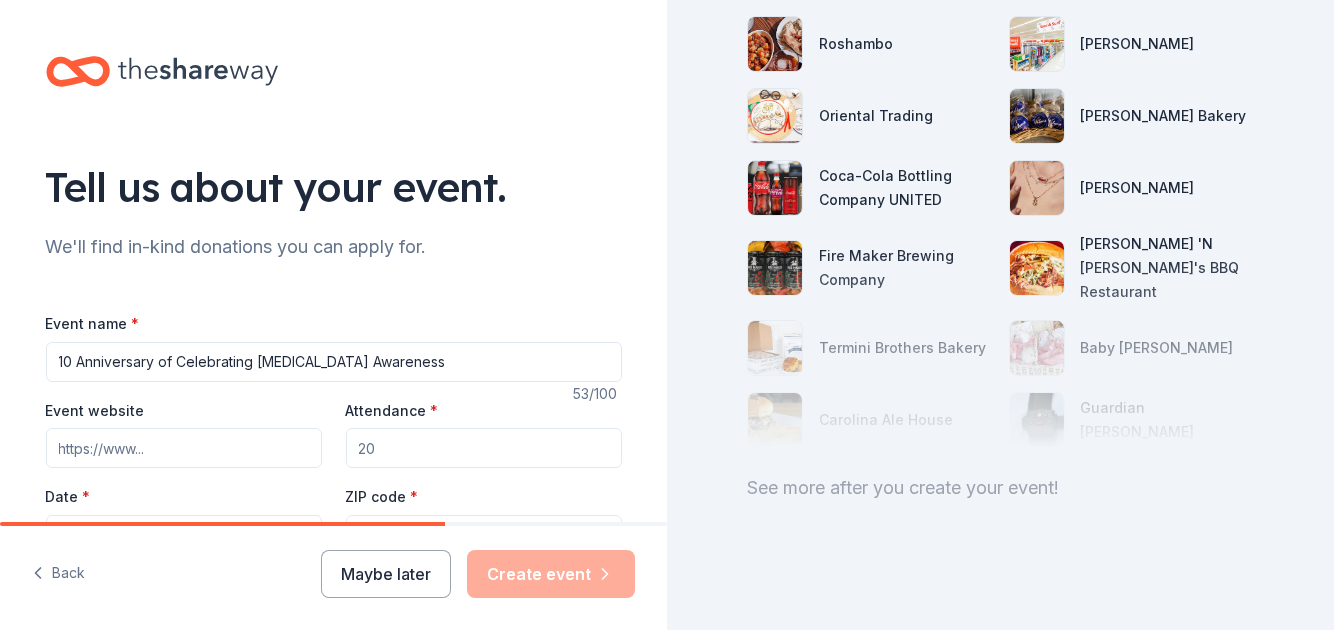 type on "10 Anniversary of Celebrating [MEDICAL_DATA] Awareness" 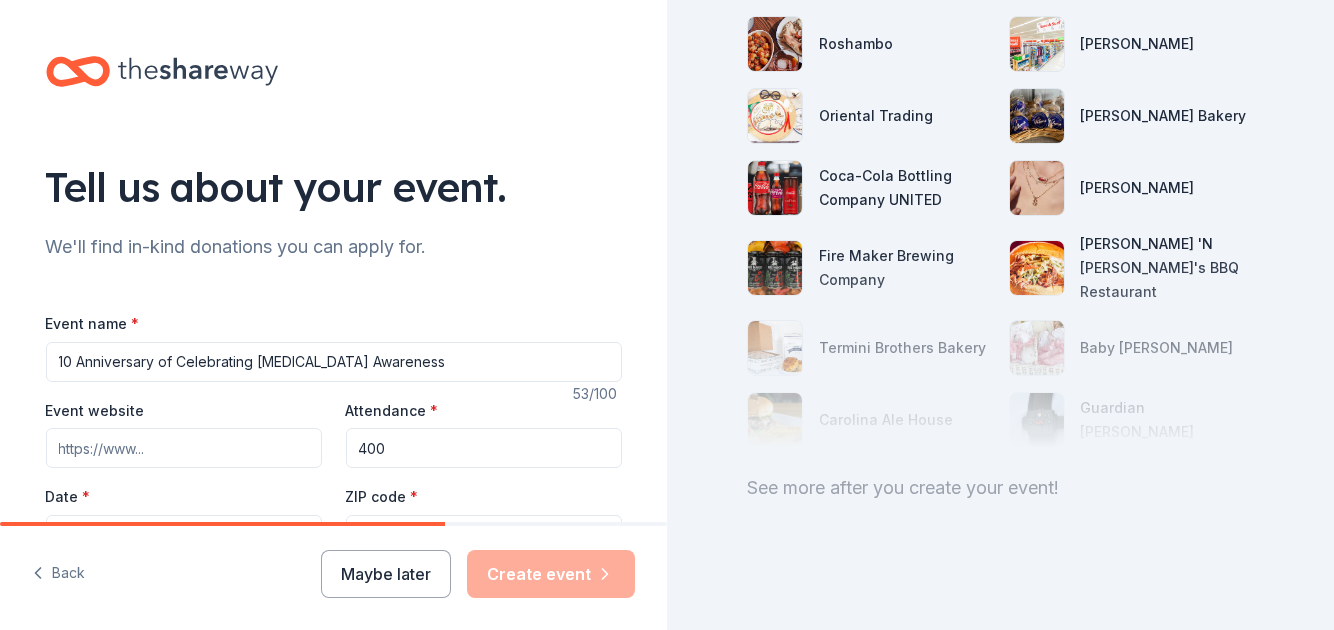 type on "400" 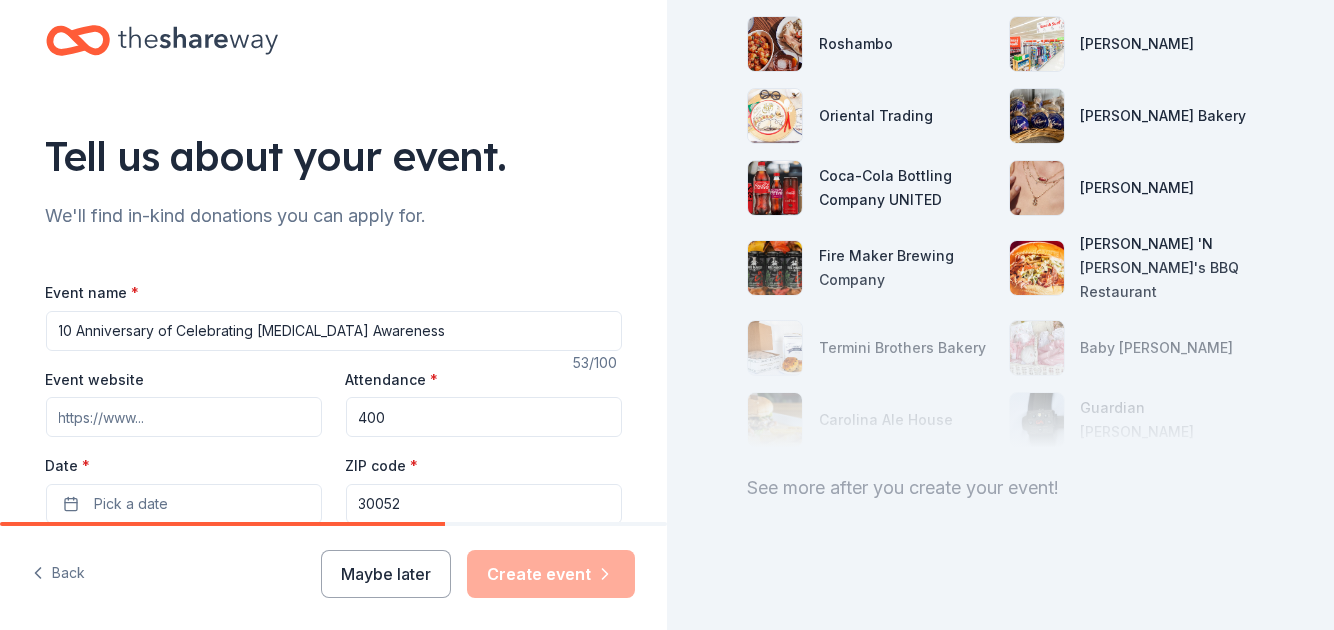 type 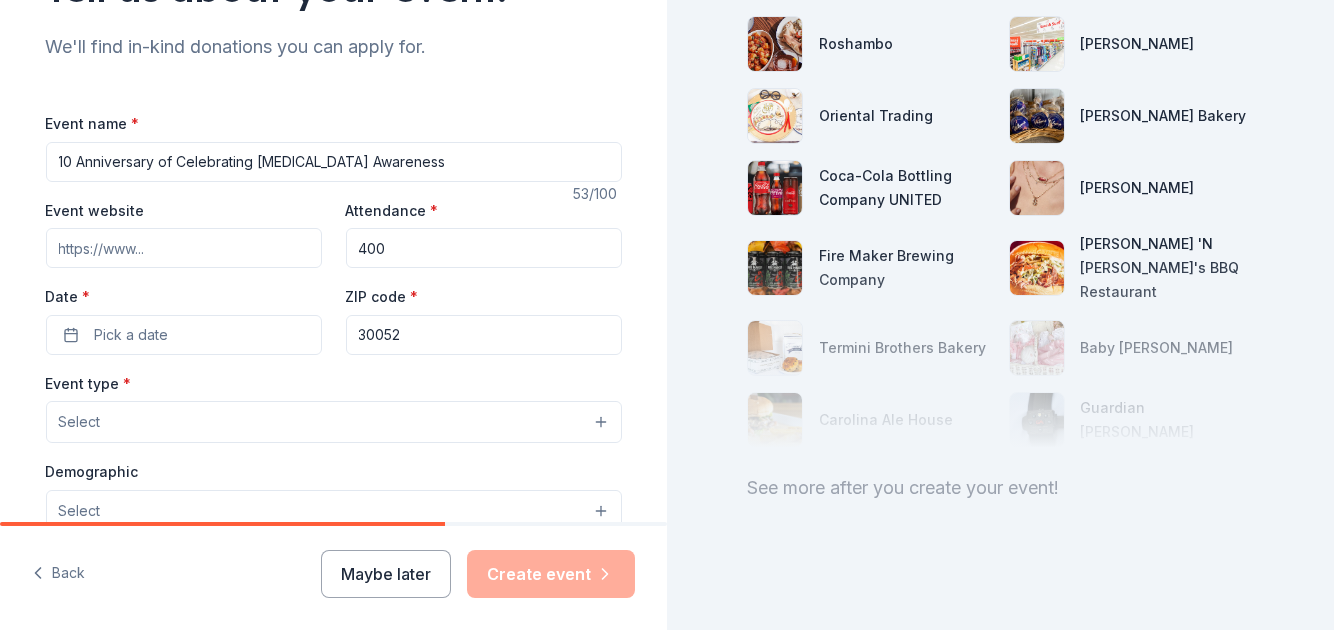 scroll, scrollTop: 231, scrollLeft: 0, axis: vertical 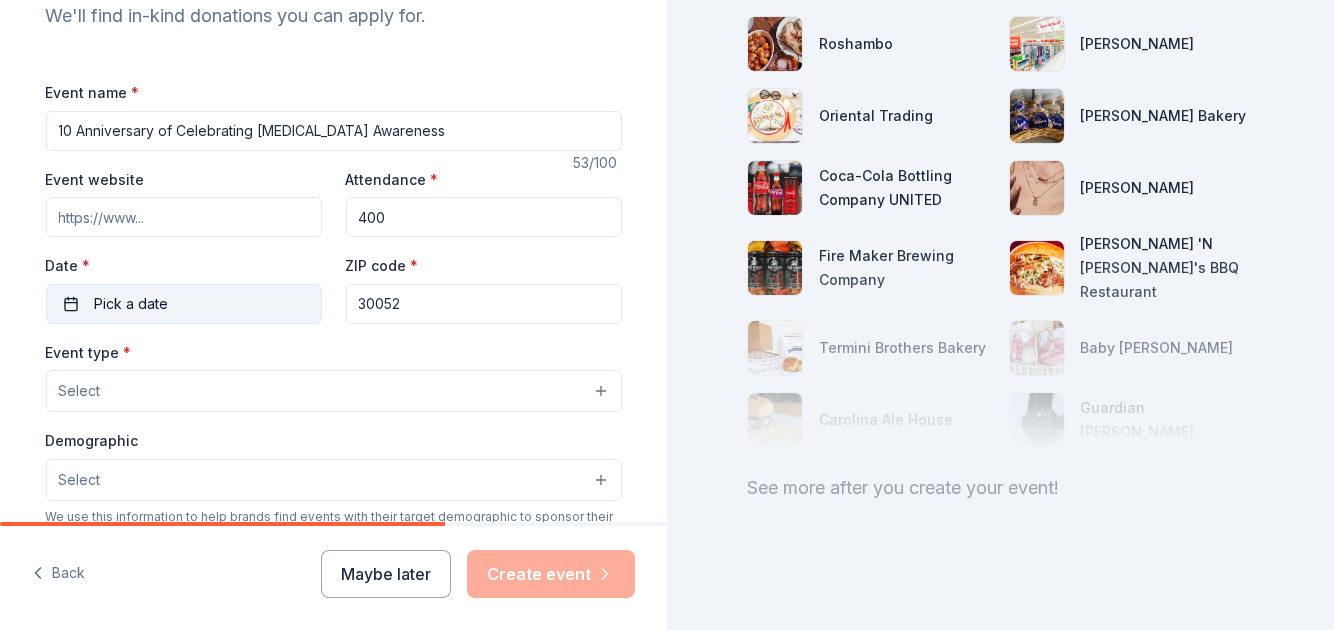 click on "Pick a date" at bounding box center [184, 304] 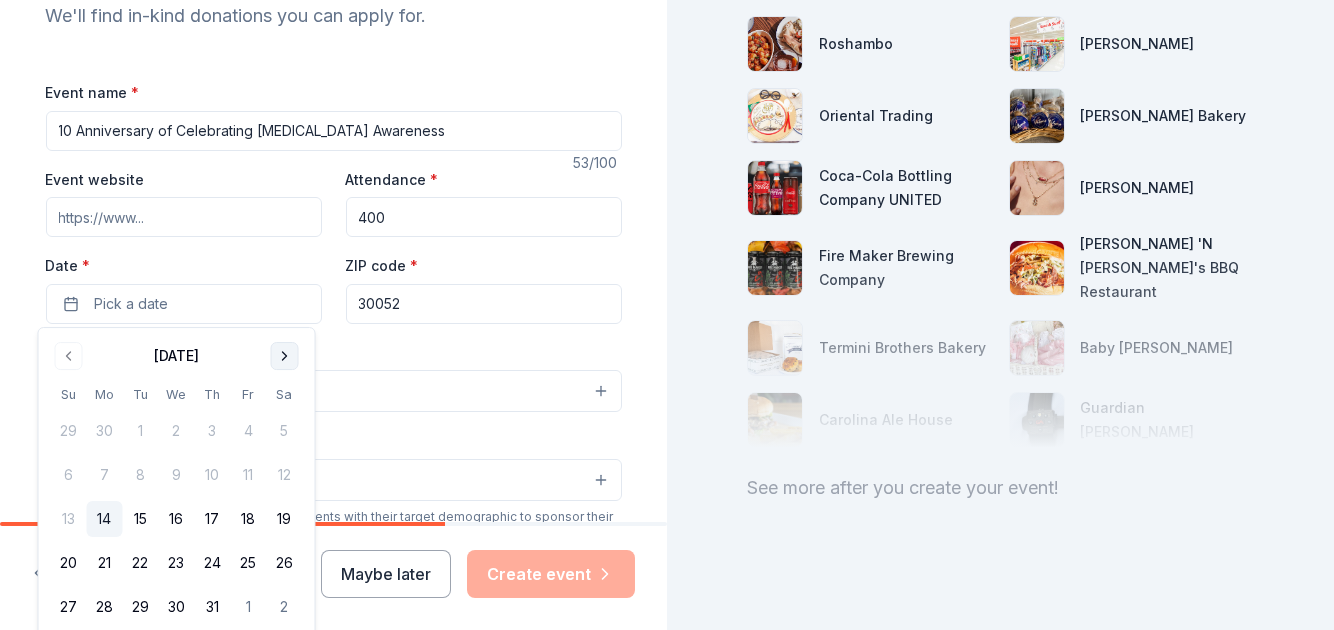 click at bounding box center (285, 356) 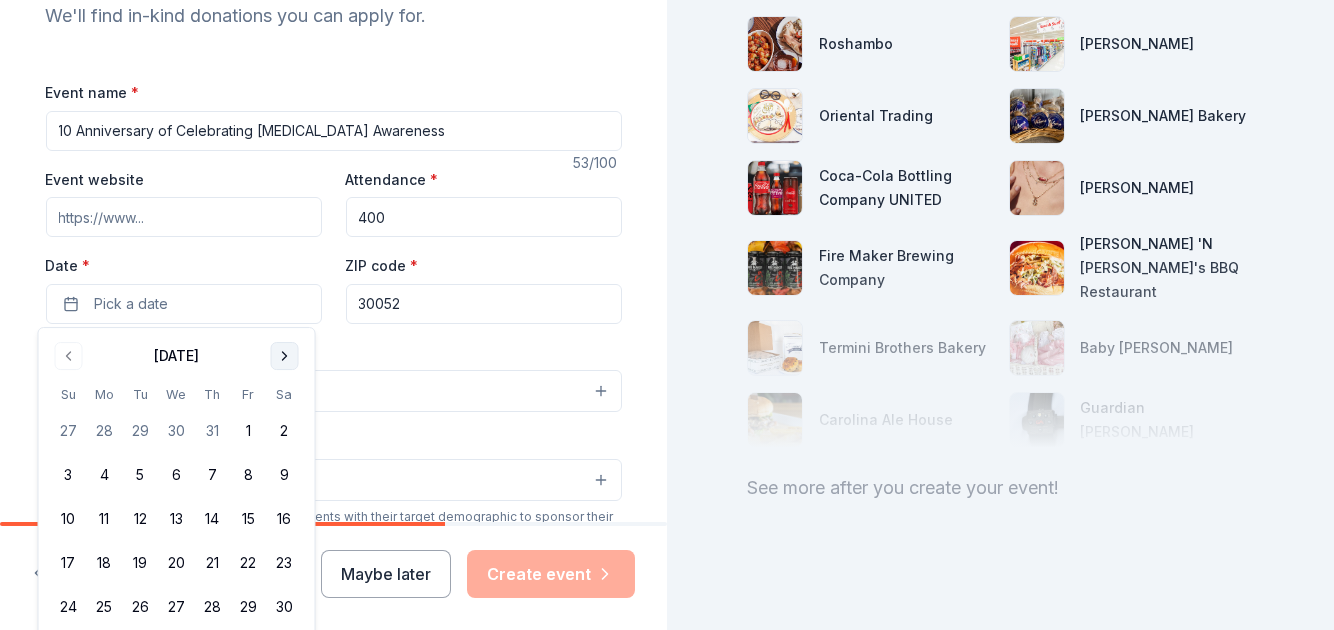 click at bounding box center [285, 356] 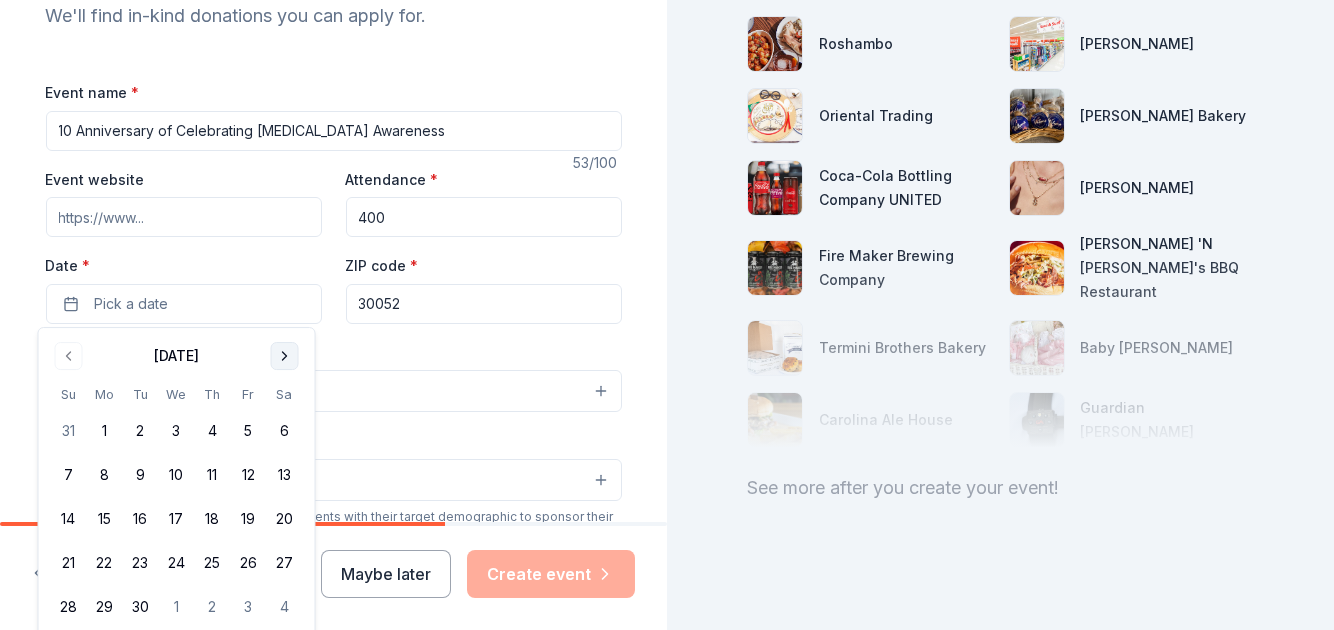 click at bounding box center [285, 356] 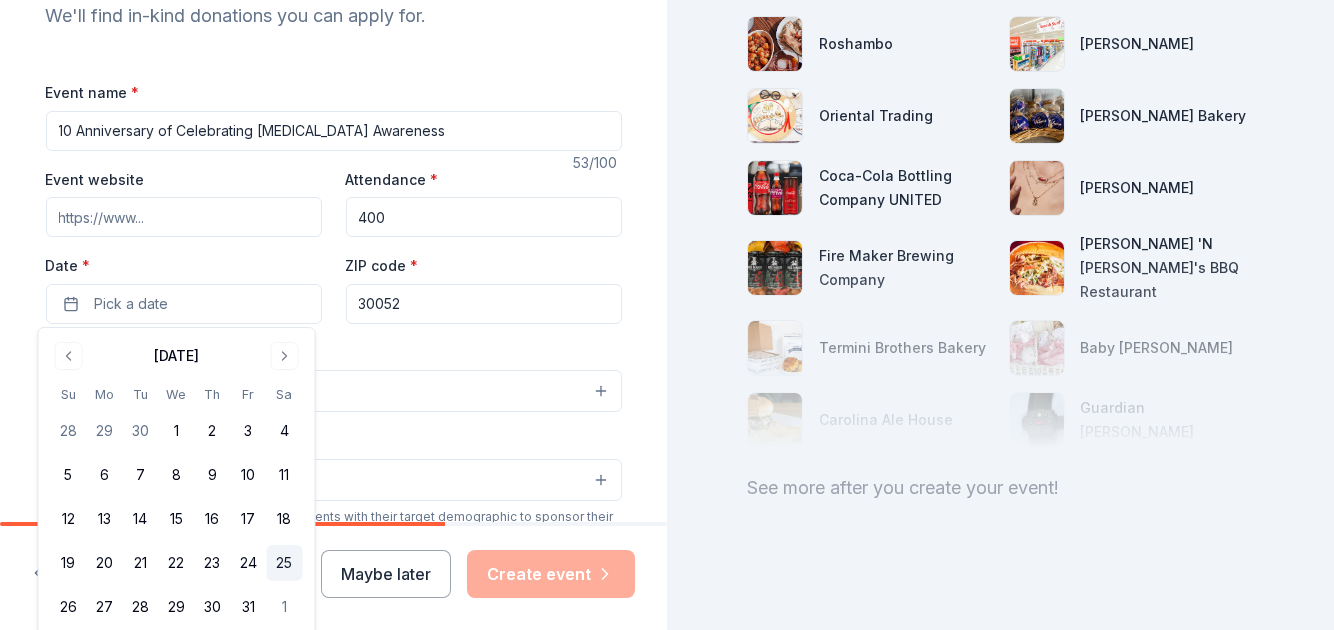 click on "25" at bounding box center [285, 563] 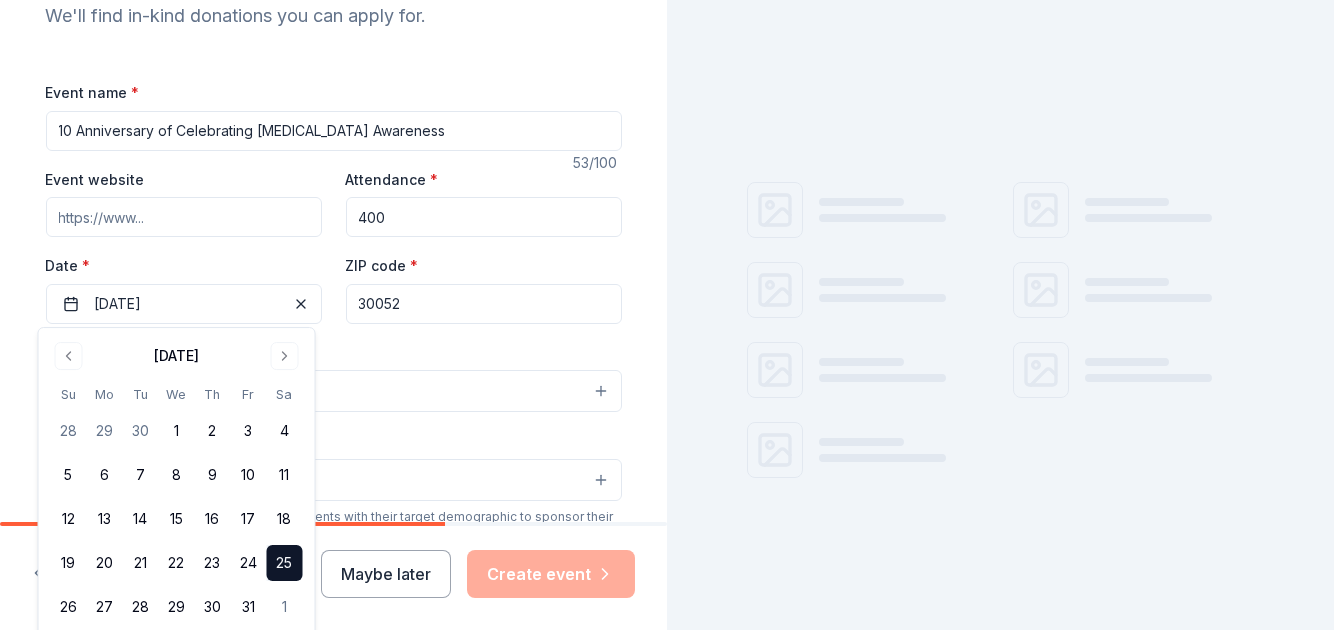 scroll, scrollTop: 258, scrollLeft: 0, axis: vertical 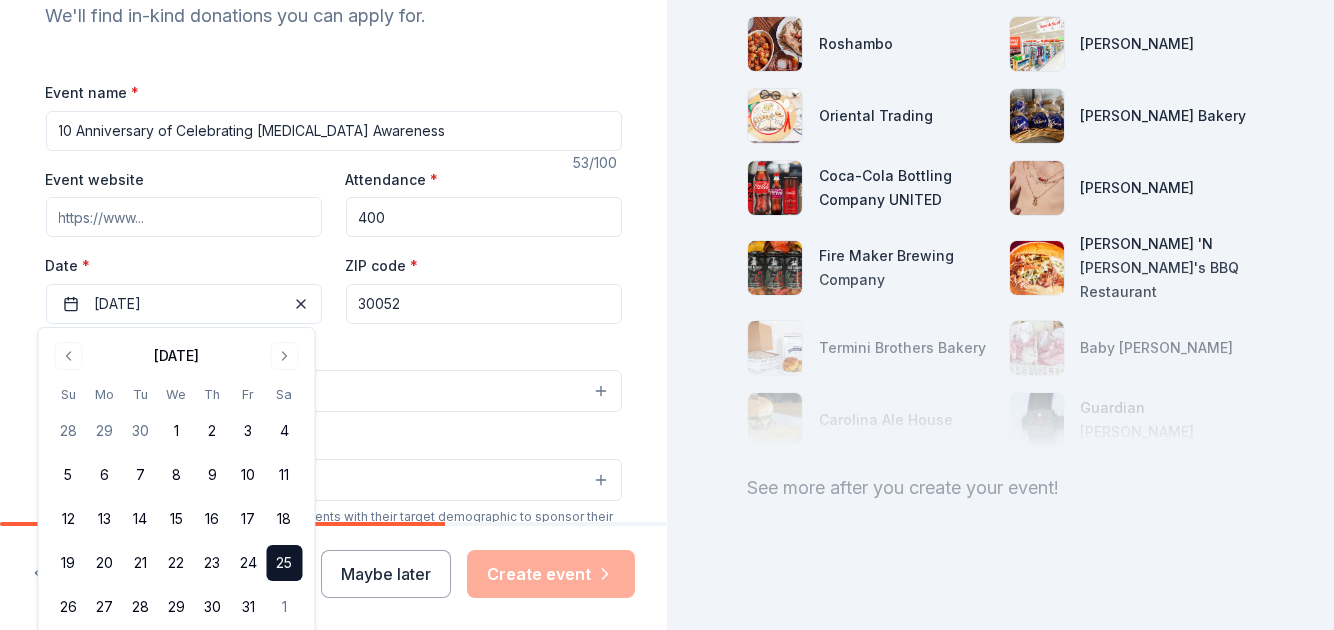 click on "30052" at bounding box center [484, 304] 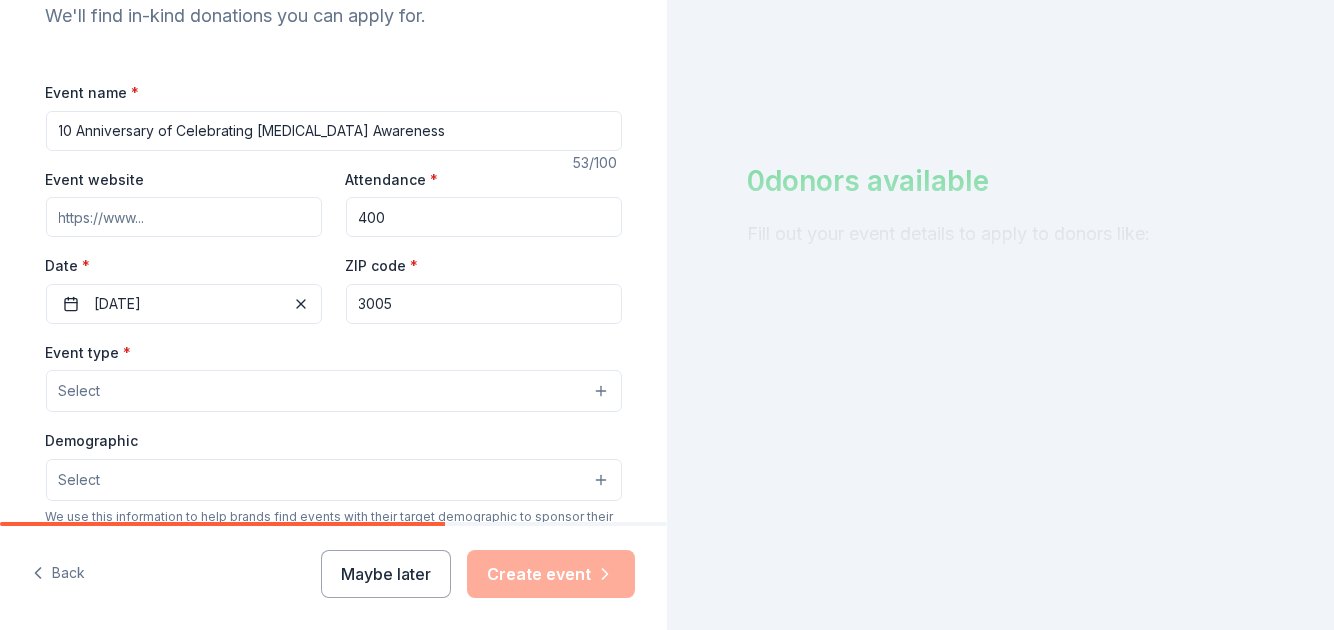 scroll, scrollTop: 0, scrollLeft: 0, axis: both 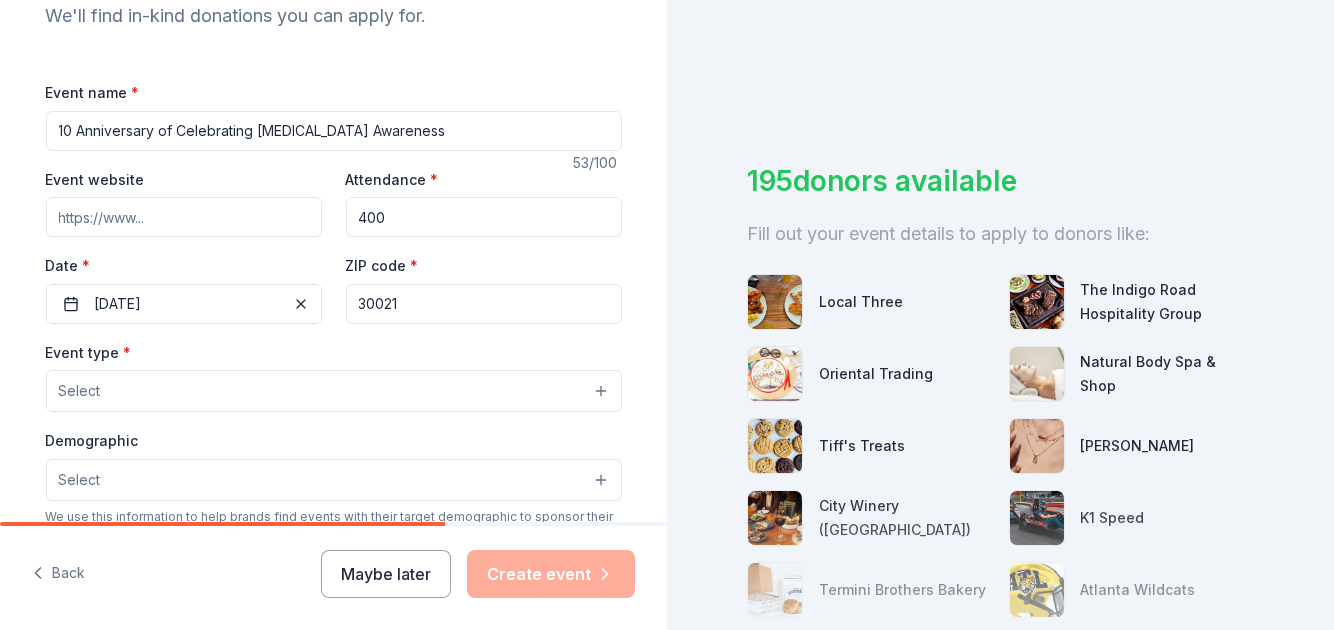 type on "30021" 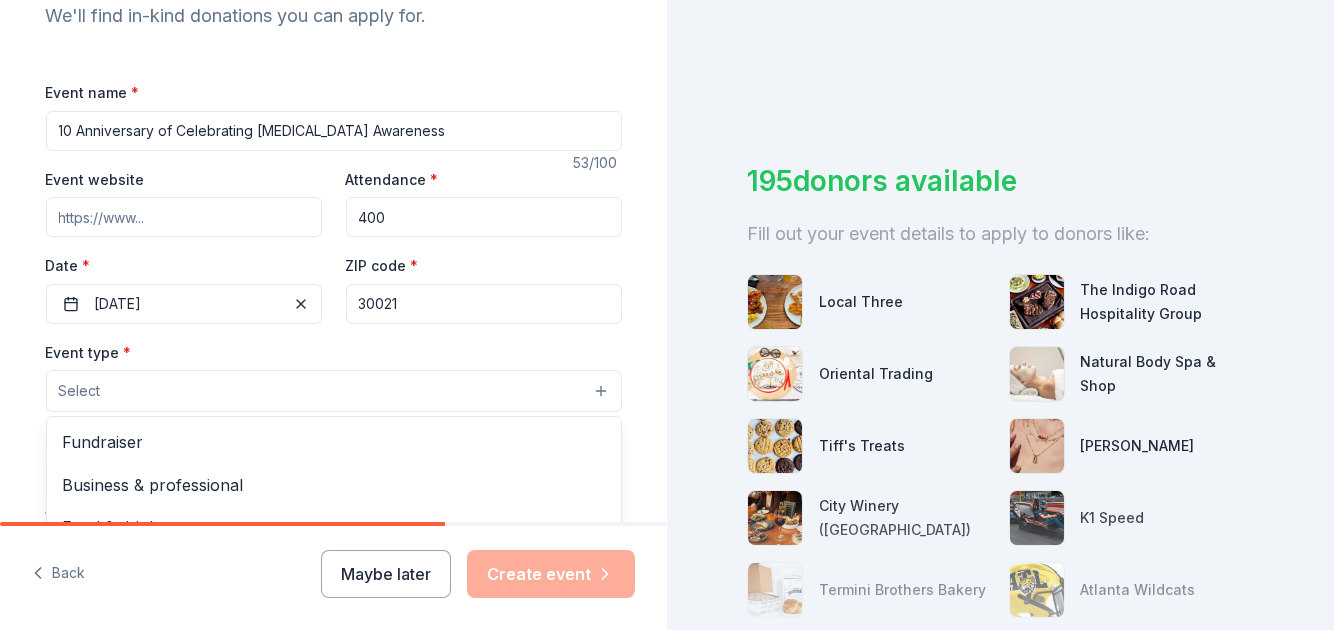 click on "Select" at bounding box center (334, 391) 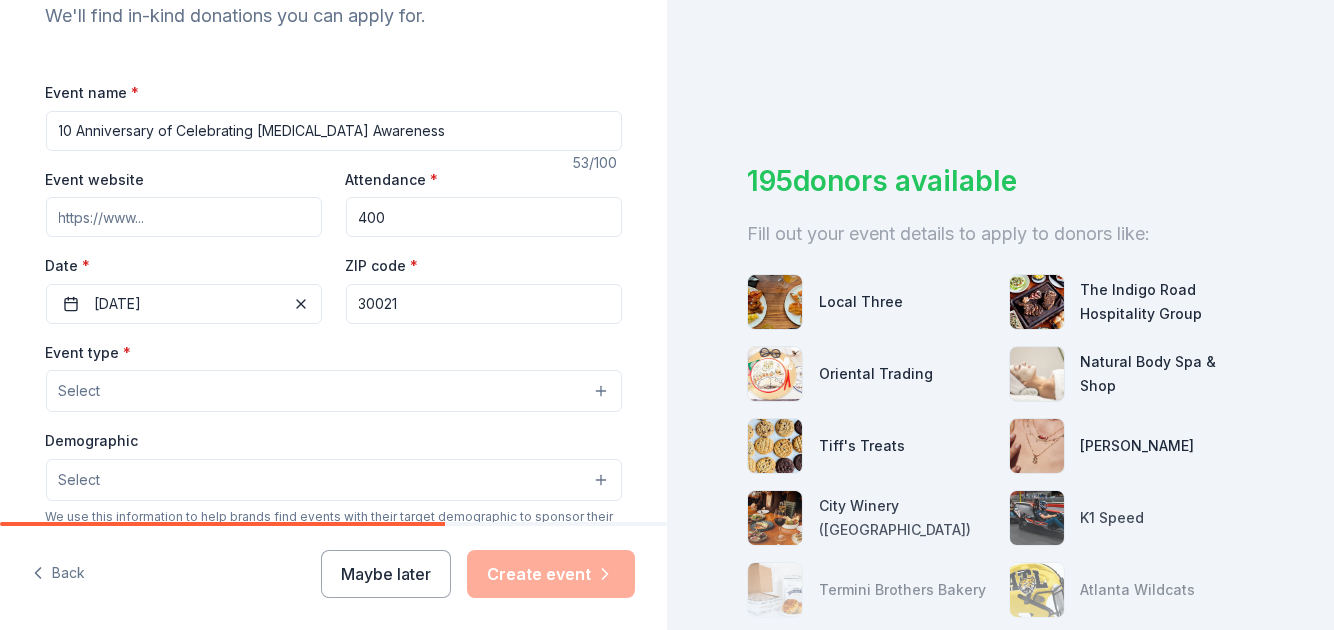 click on "Select" at bounding box center [334, 391] 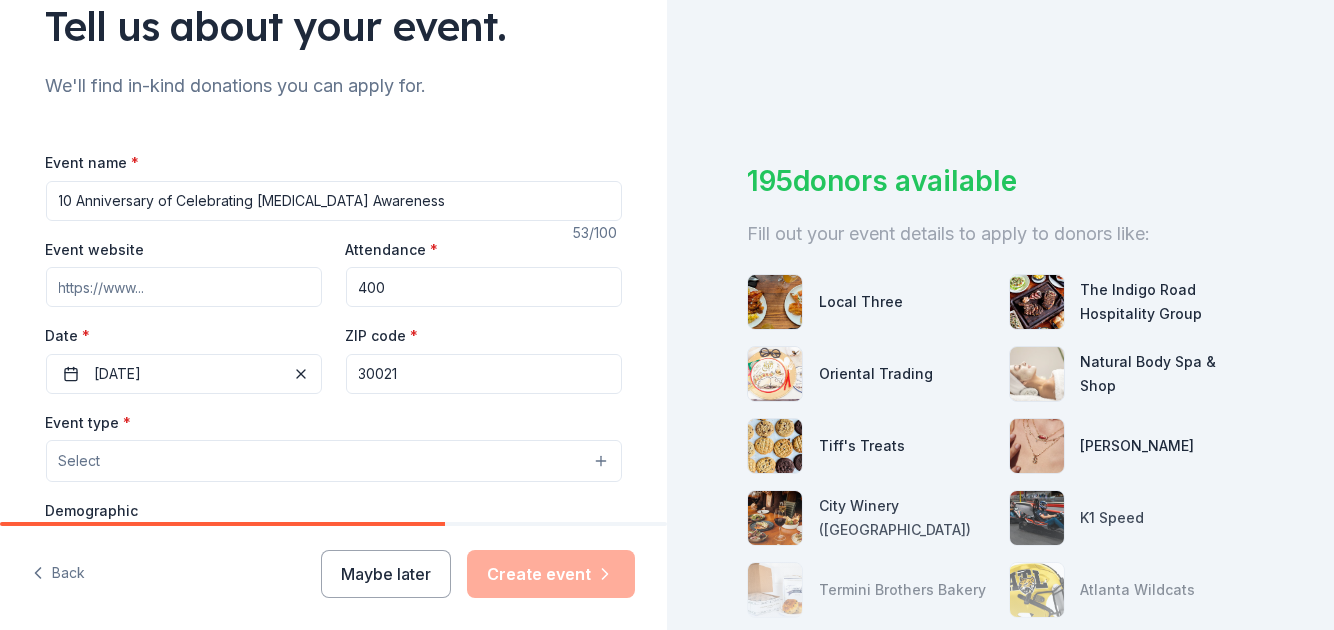 scroll, scrollTop: 131, scrollLeft: 0, axis: vertical 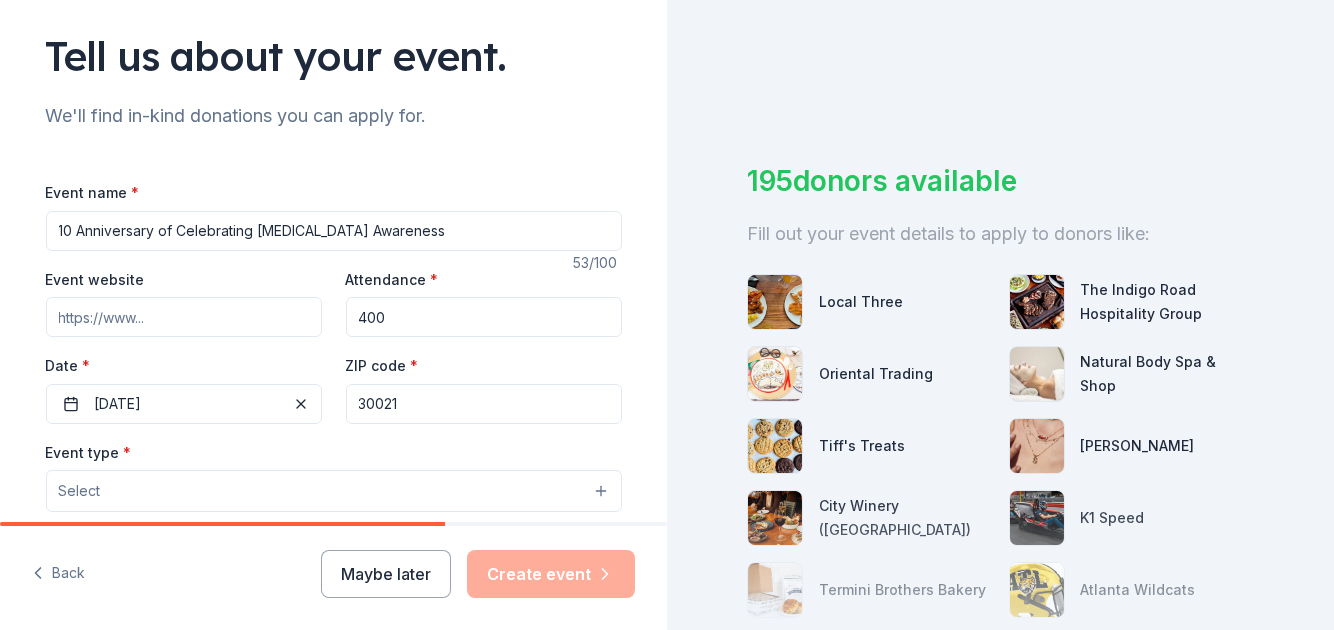 click on "Event name * 10 Anniversary of Celebrating Breast Cancer Awareness 53 /100 Event website Attendance * 400 Date * 10/25/2025 ZIP code * 30021 Event type * Select Demographic Select We use this information to help brands find events with their target demographic to sponsor their products. Mailing address Apt/unit Description What are you looking for? * Auction & raffle Meals Snacks Desserts Alcohol Beverages Send me reminders Email me reminders of donor application deadlines Recurring event" at bounding box center (334, 642) 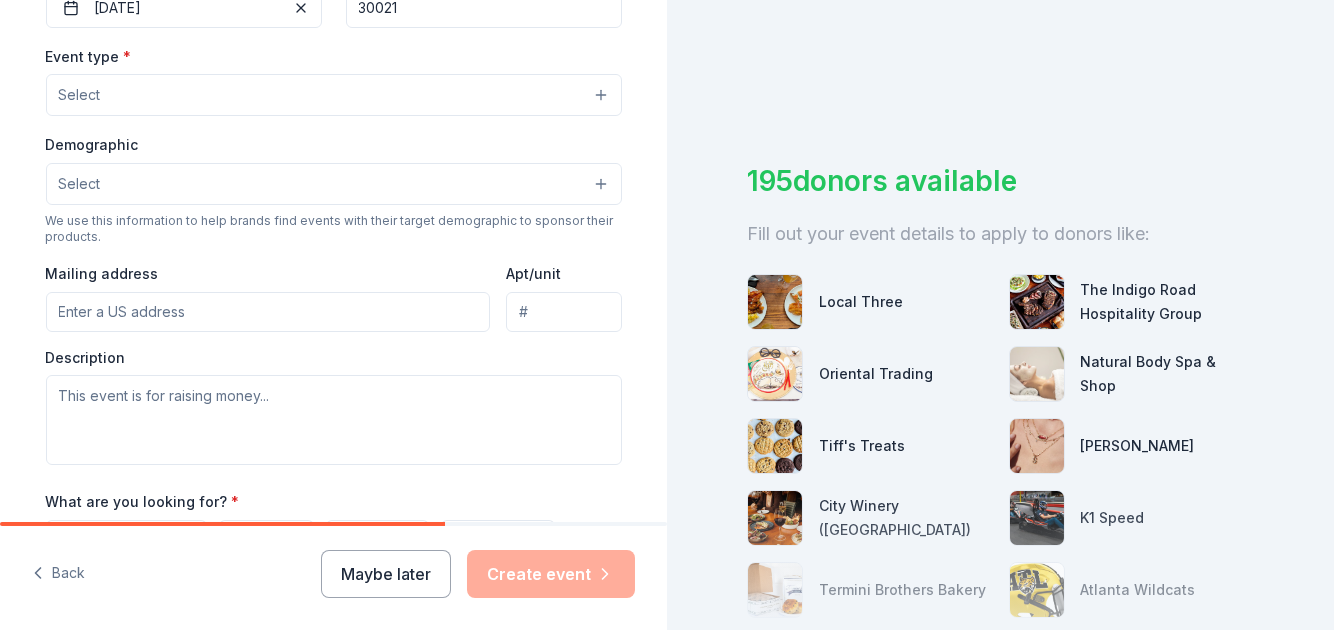 scroll, scrollTop: 531, scrollLeft: 0, axis: vertical 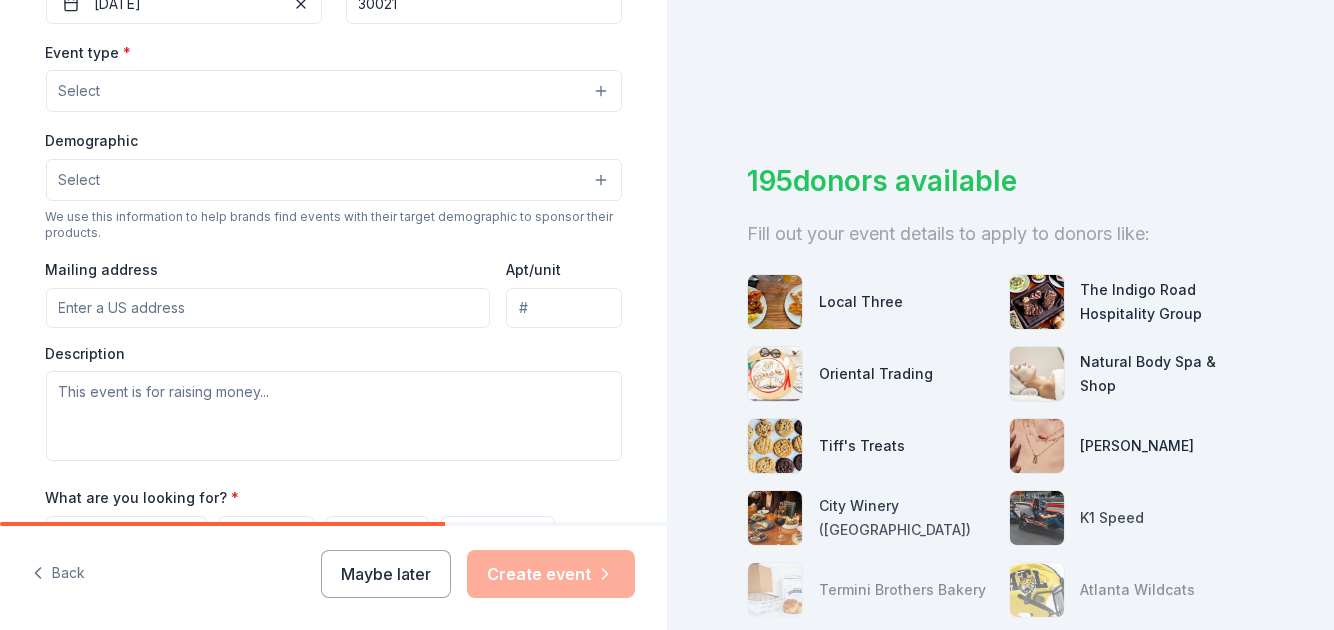 click on "Select" at bounding box center [334, 91] 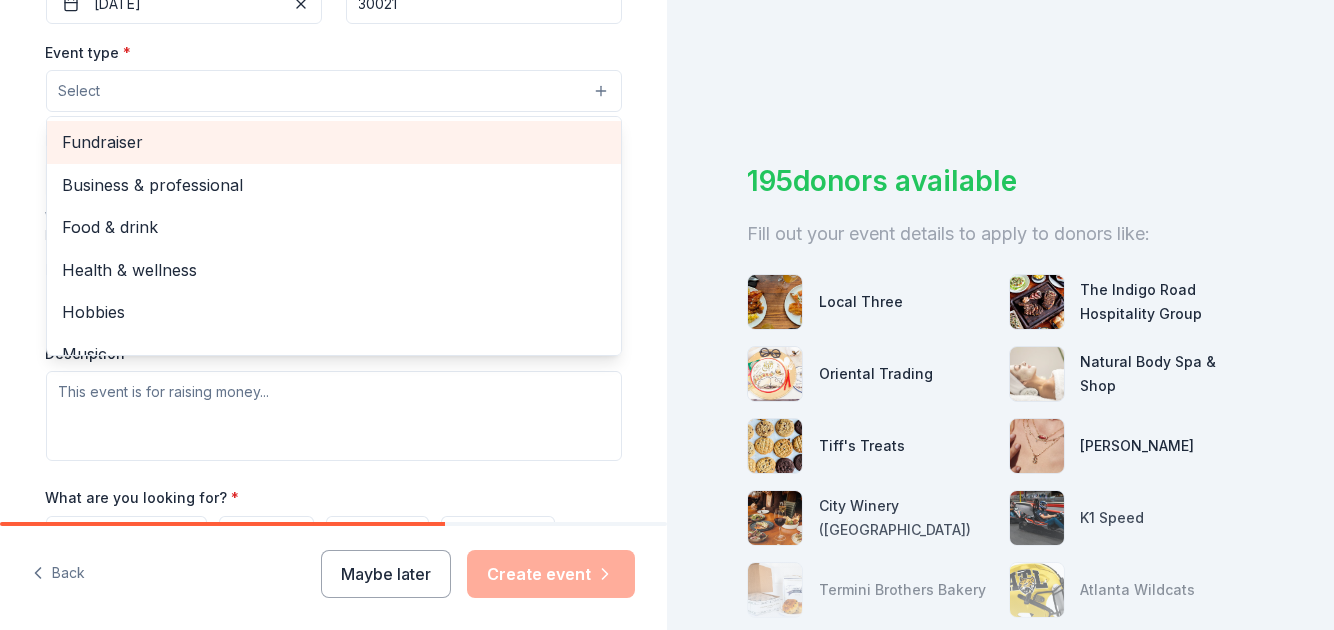 click on "Fundraiser" at bounding box center [334, 142] 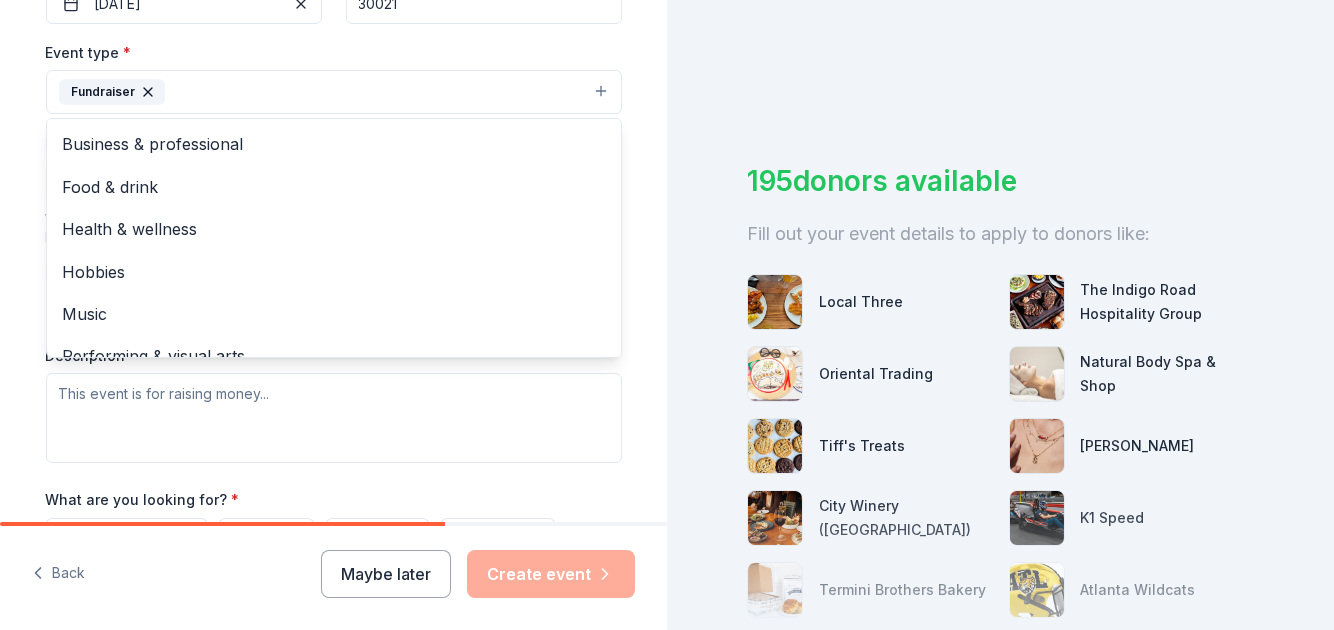 click on "Tell us about your event. We'll find in-kind donations you can apply for. Event name * 10 Anniversary of Celebrating Breast Cancer Awareness 53 /100 Event website Attendance * 400 Date * 10/25/2025 ZIP code * 30021 Event type * Fundraiser Business & professional Food & drink Health & wellness Hobbies Music Performing & visual arts Demographic Select We use this information to help brands find events with their target demographic to sponsor their products. Mailing address Apt/unit Description What are you looking for? * Auction & raffle Meals Snacks Desserts Alcohol Beverages Send me reminders Email me reminders of donor application deadlines Recurring event" at bounding box center [334, 135] 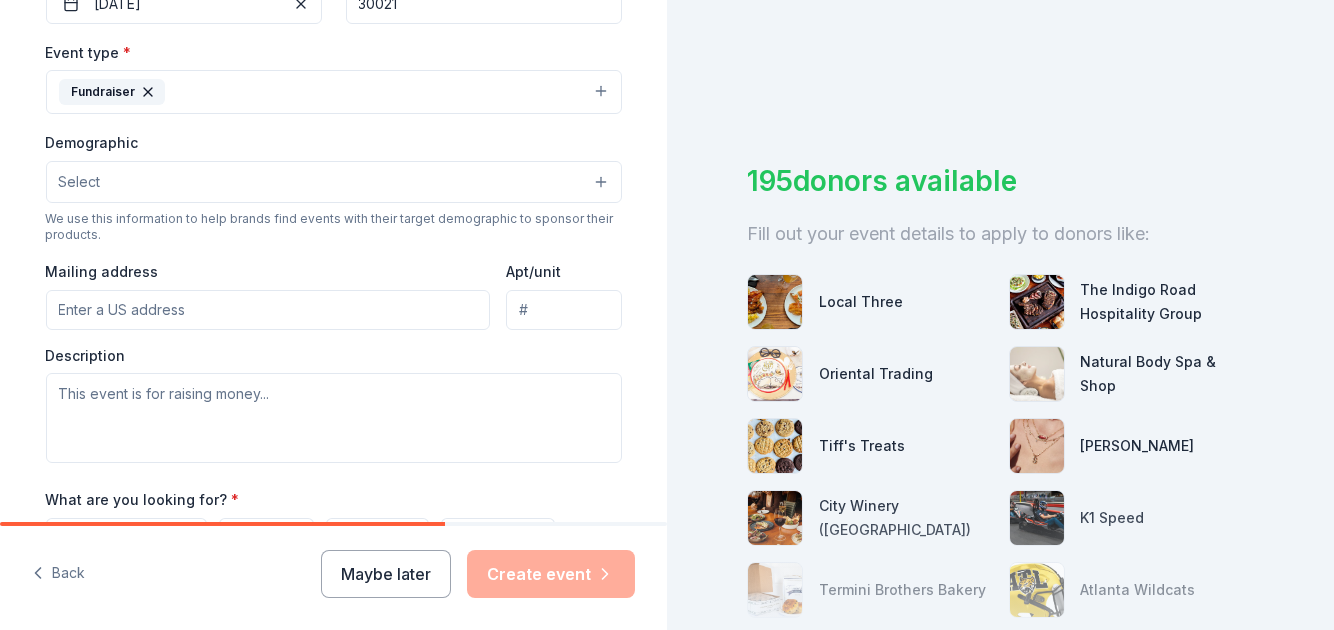 click on "Select" at bounding box center [334, 182] 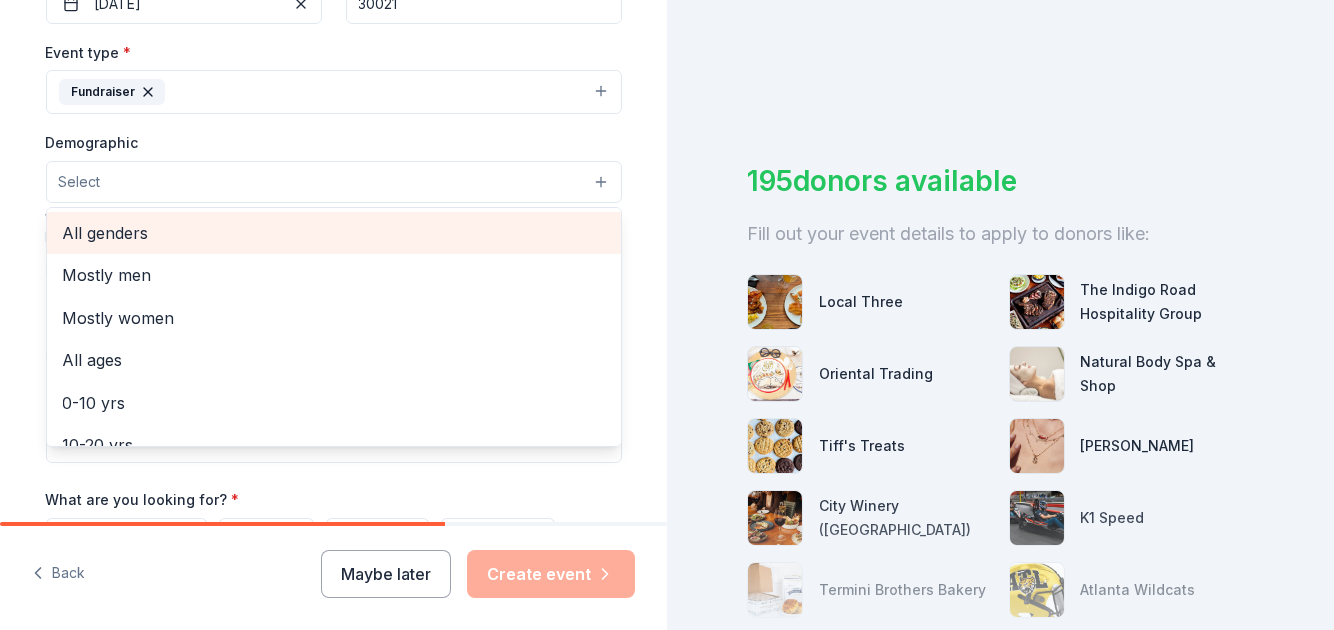 click on "All genders" at bounding box center [334, 233] 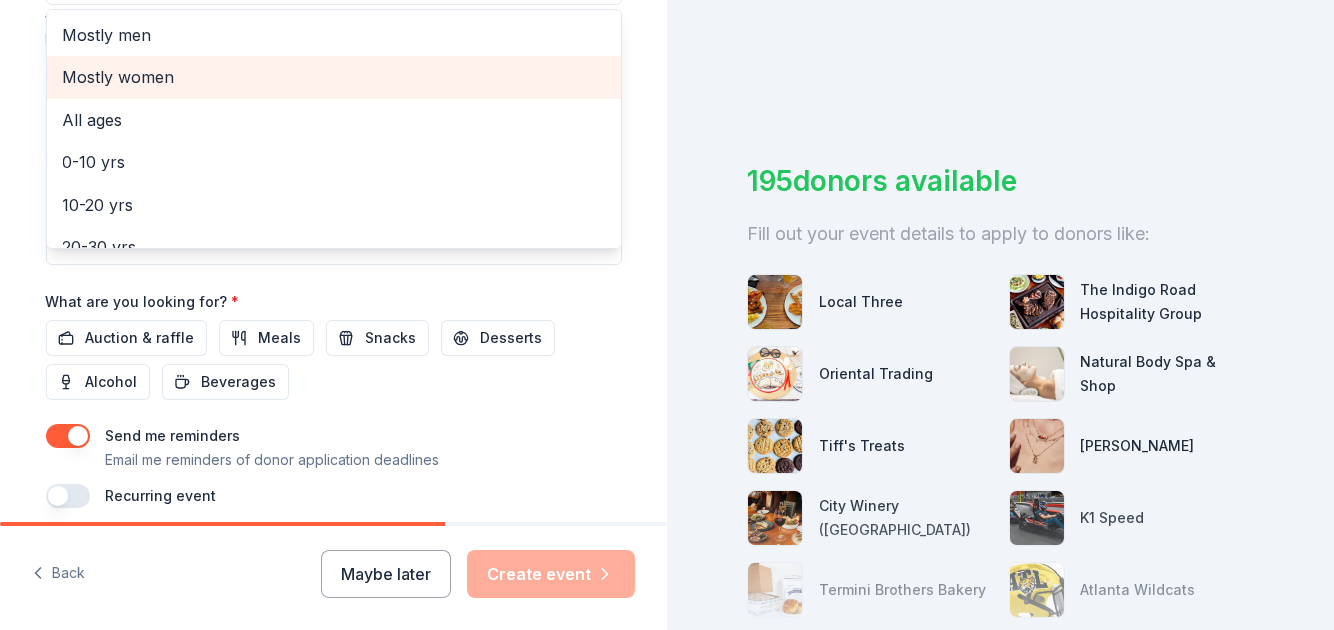 scroll, scrollTop: 631, scrollLeft: 0, axis: vertical 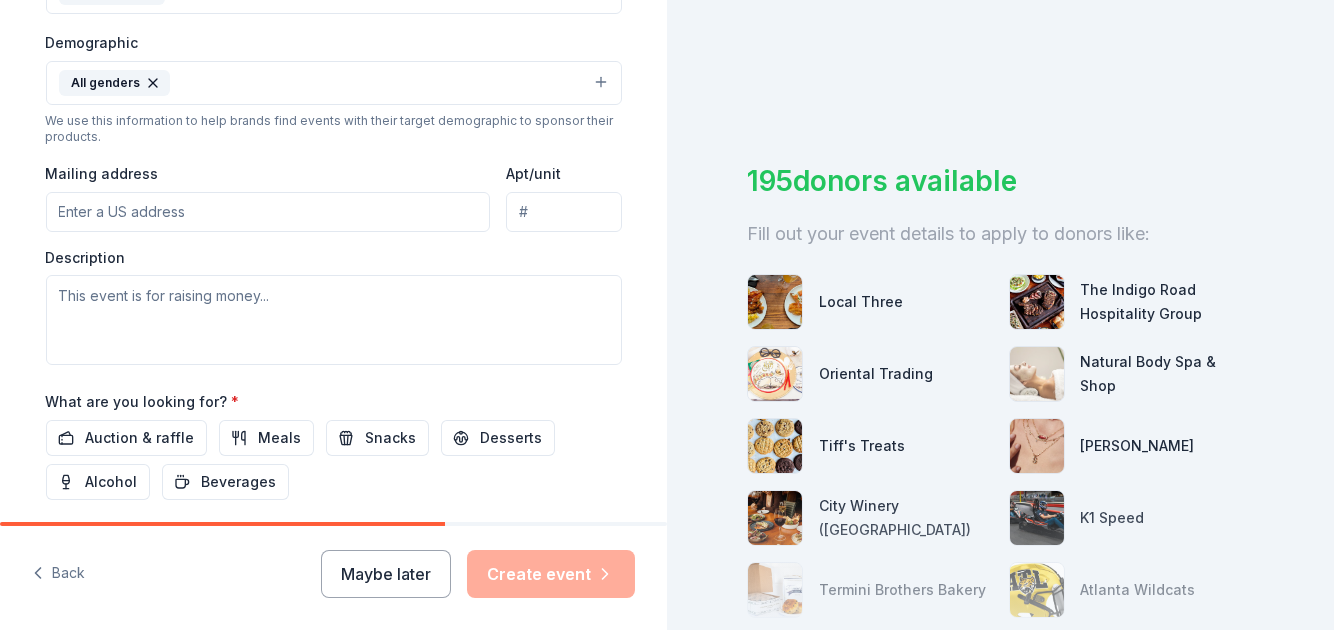 click on "All genders" at bounding box center (334, 83) 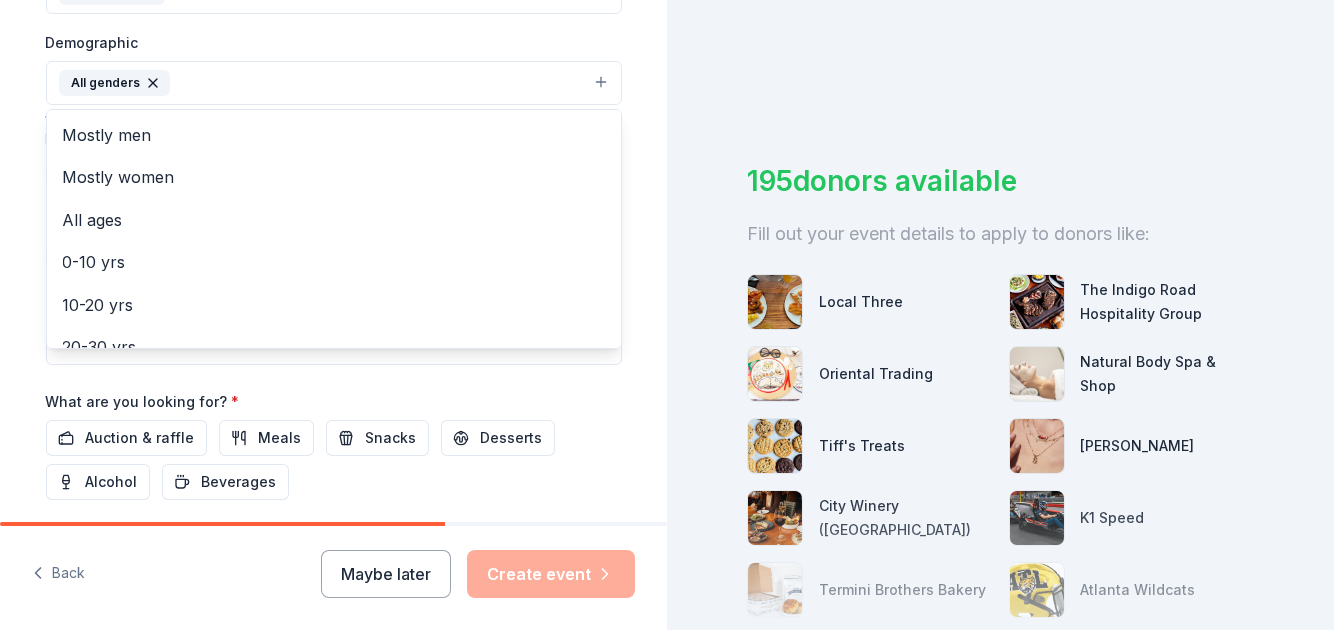 click on "All genders" at bounding box center [334, 83] 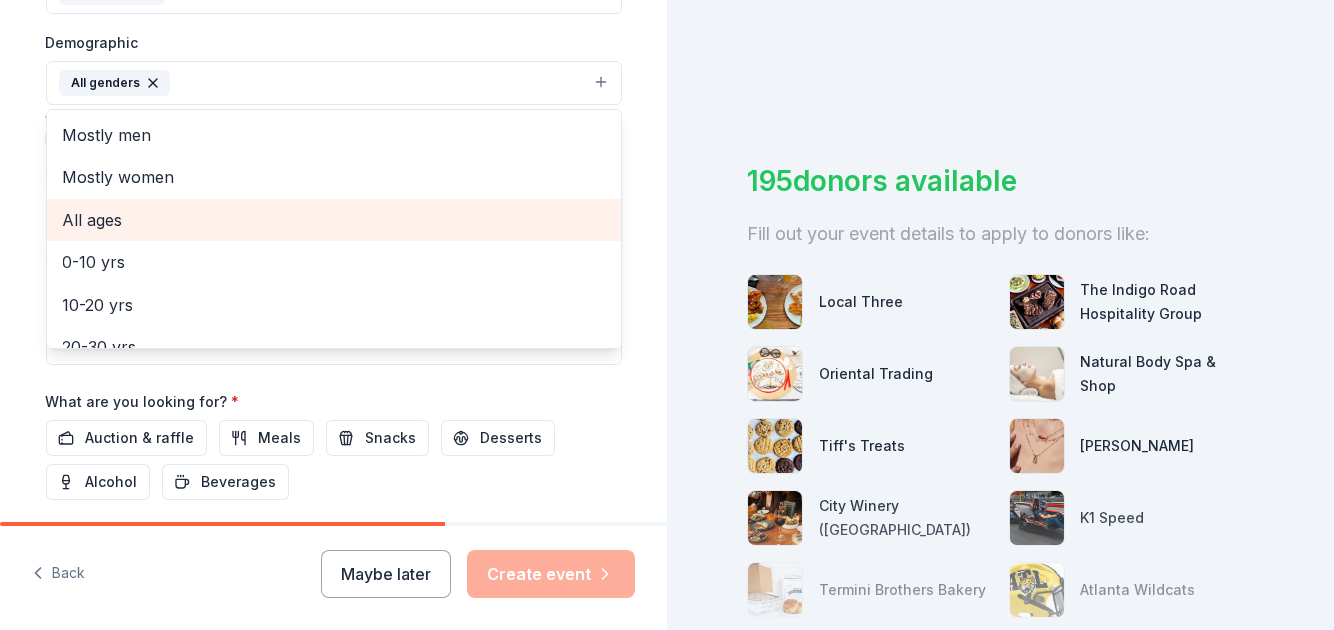 click on "All ages" at bounding box center (334, 220) 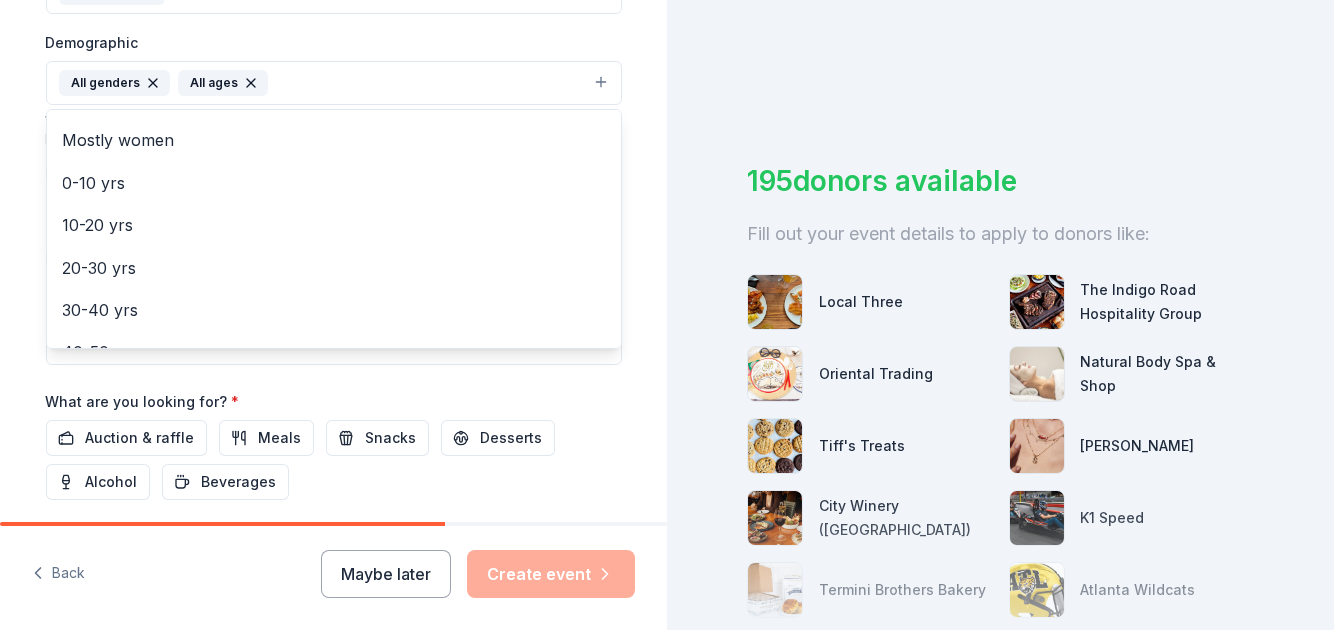 scroll, scrollTop: 0, scrollLeft: 0, axis: both 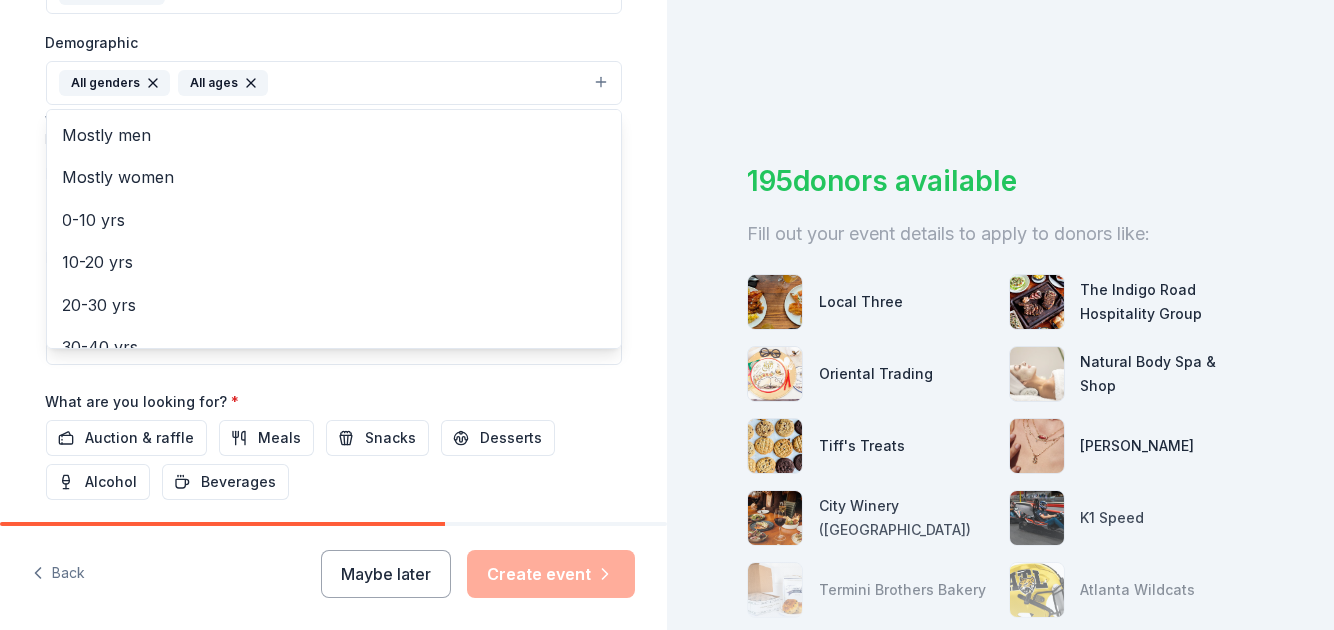click on "Tell us about your event. We'll find in-kind donations you can apply for. Event name * 10 Anniversary of Celebrating Breast Cancer Awareness 53 /100 Event website Attendance * 400 Date * 10/25/2025 ZIP code * 30021 Event type * Fundraiser Demographic All genders All ages Mostly men Mostly women 0-10 yrs 10-20 yrs 20-30 yrs 30-40 yrs 40-50 yrs 50-60 yrs 60-70 yrs 70-80 yrs 80+ yrs We use this information to help brands find events with their target demographic to sponsor their products. Mailing address Apt/unit Description What are you looking for? * Auction & raffle Meals Snacks Desserts Alcohol Beverages Send me reminders Email me reminders of donor application deadlines Recurring event" at bounding box center [334, 36] 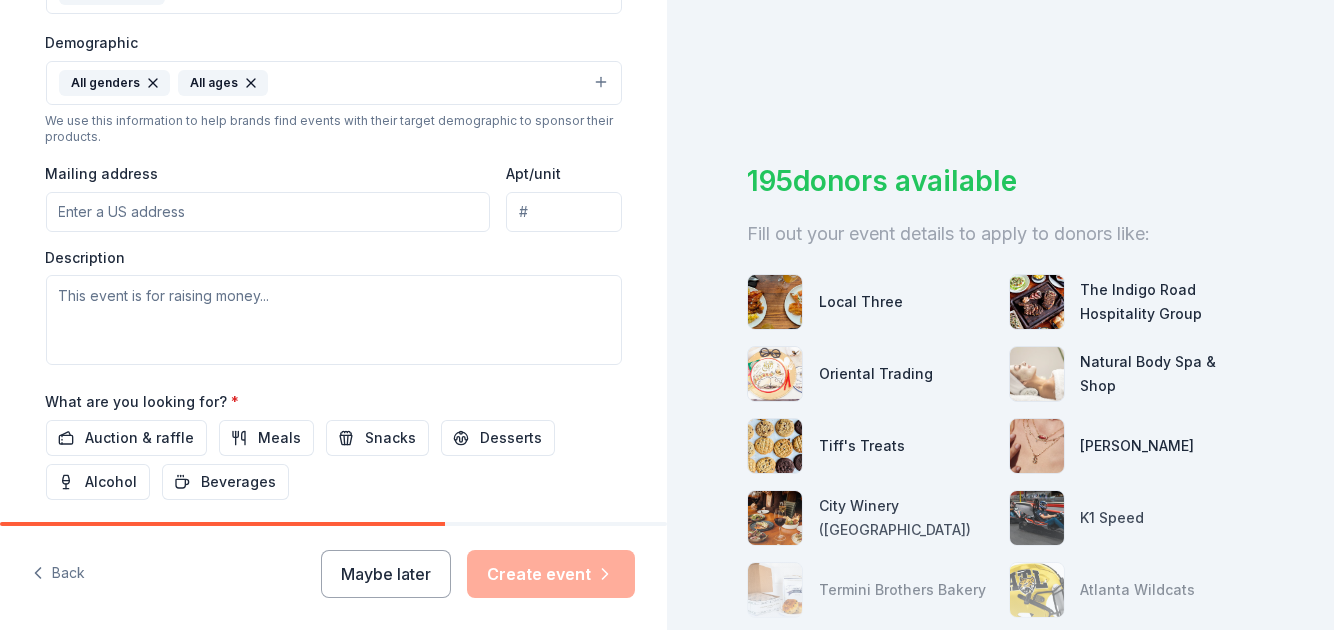 click on "Mailing address" at bounding box center [268, 212] 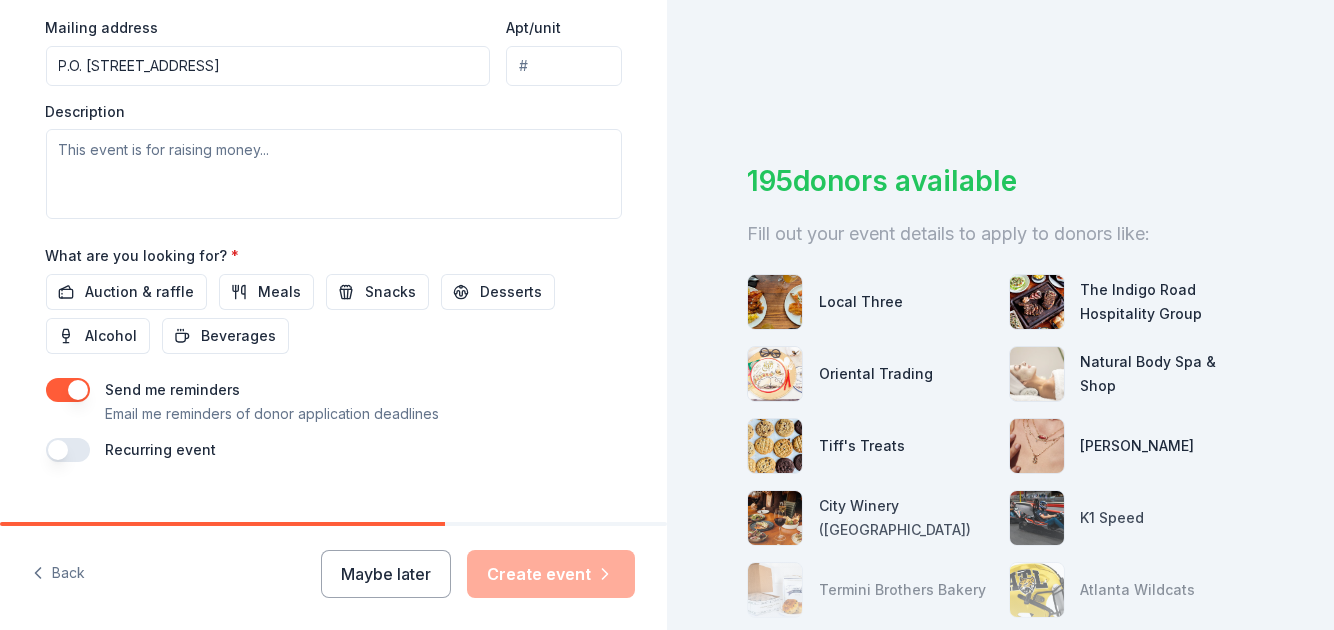 scroll, scrollTop: 806, scrollLeft: 0, axis: vertical 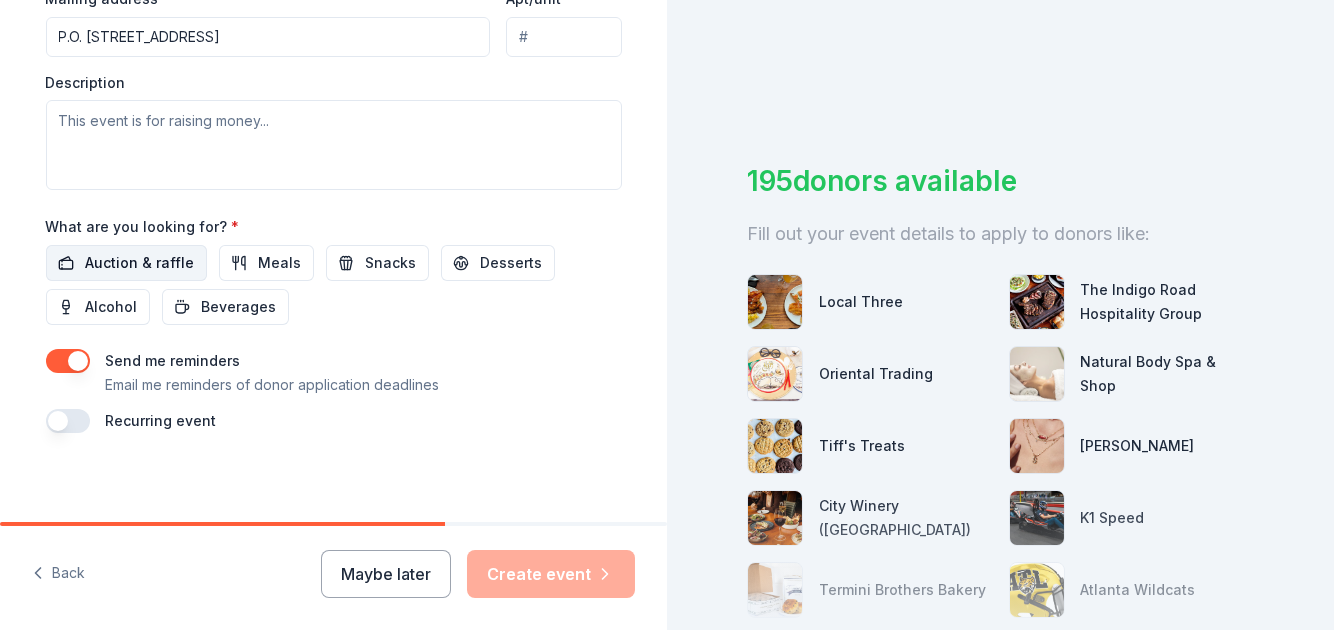 type on "P.O. Box 201 Loganville, GA 30052" 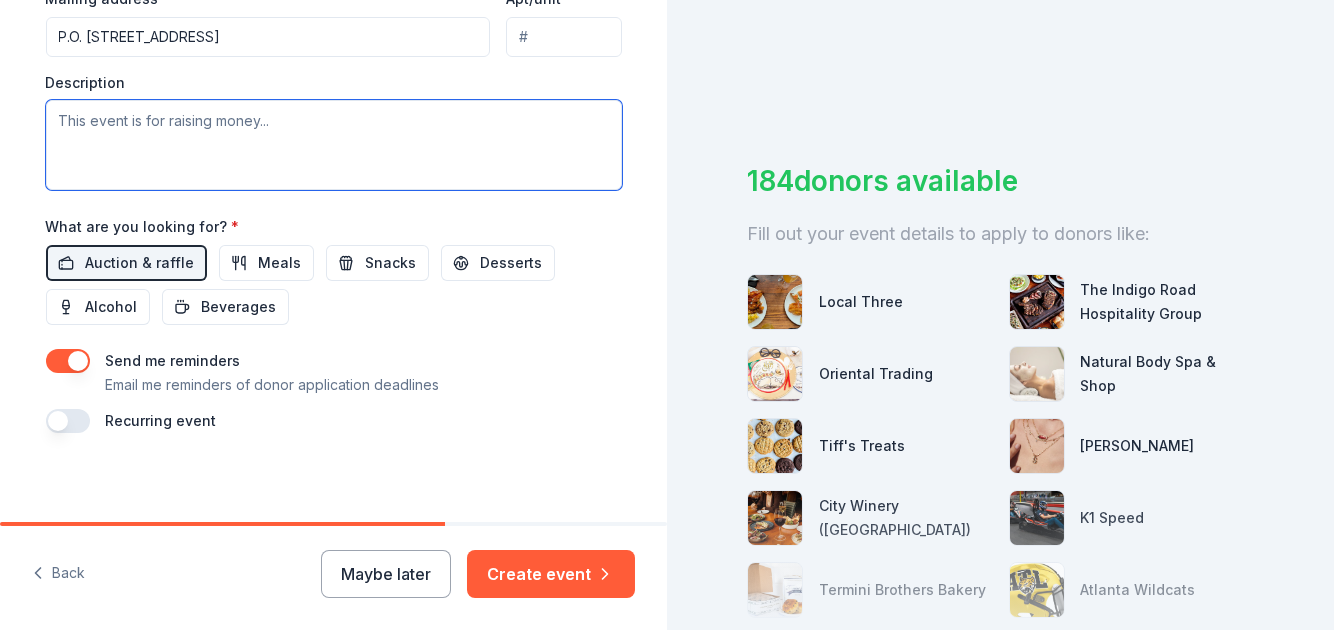 click at bounding box center (334, 145) 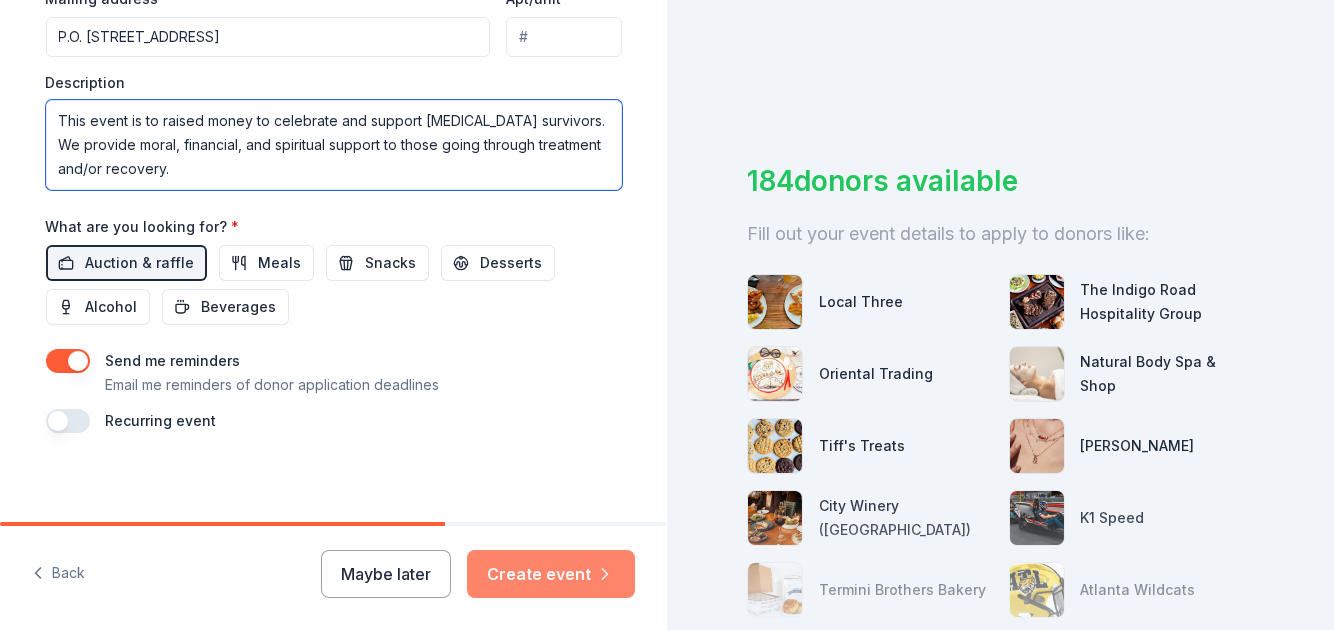 type on "This event is to raised money to celebrate and support [MEDICAL_DATA] survivors. We provide moral, financial, and spiritual support to those going through treatment and/or recovery." 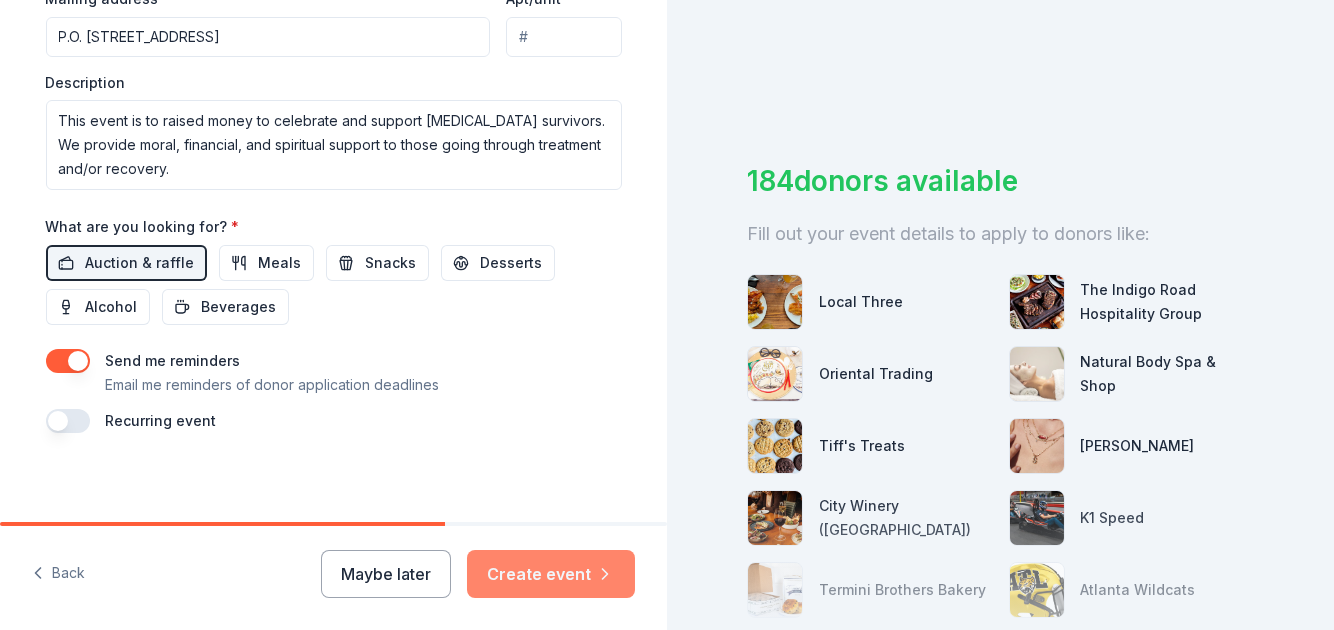 click on "Create event" at bounding box center [551, 574] 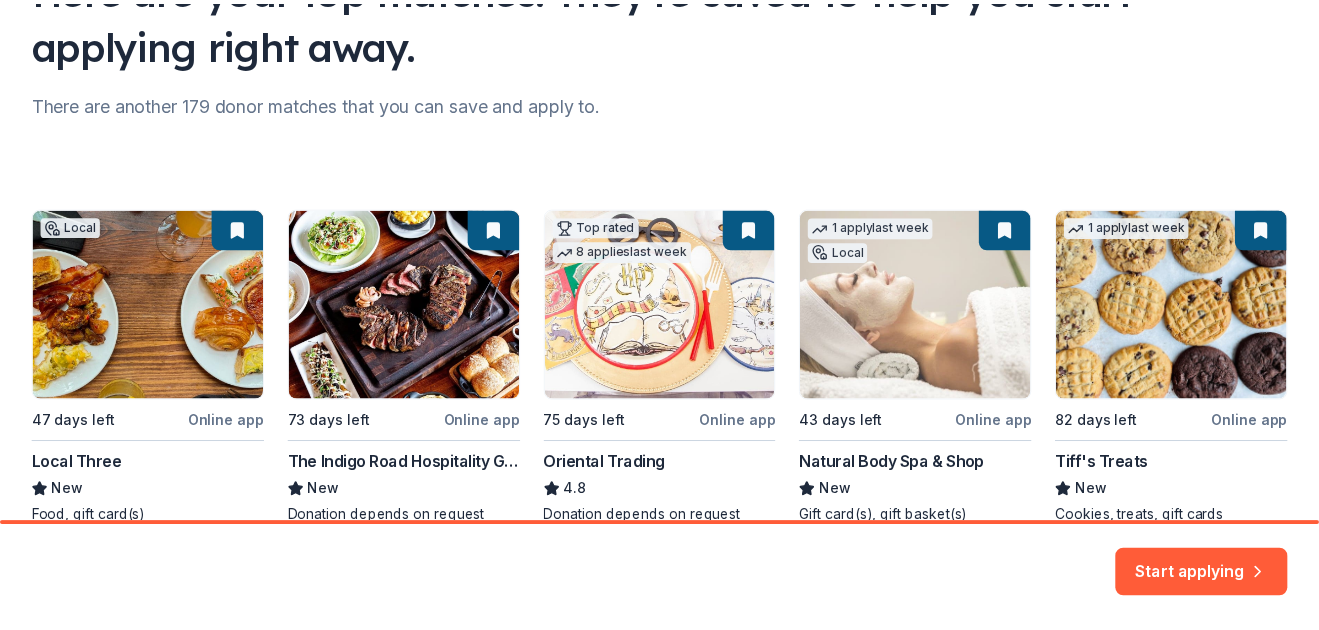 scroll, scrollTop: 297, scrollLeft: 0, axis: vertical 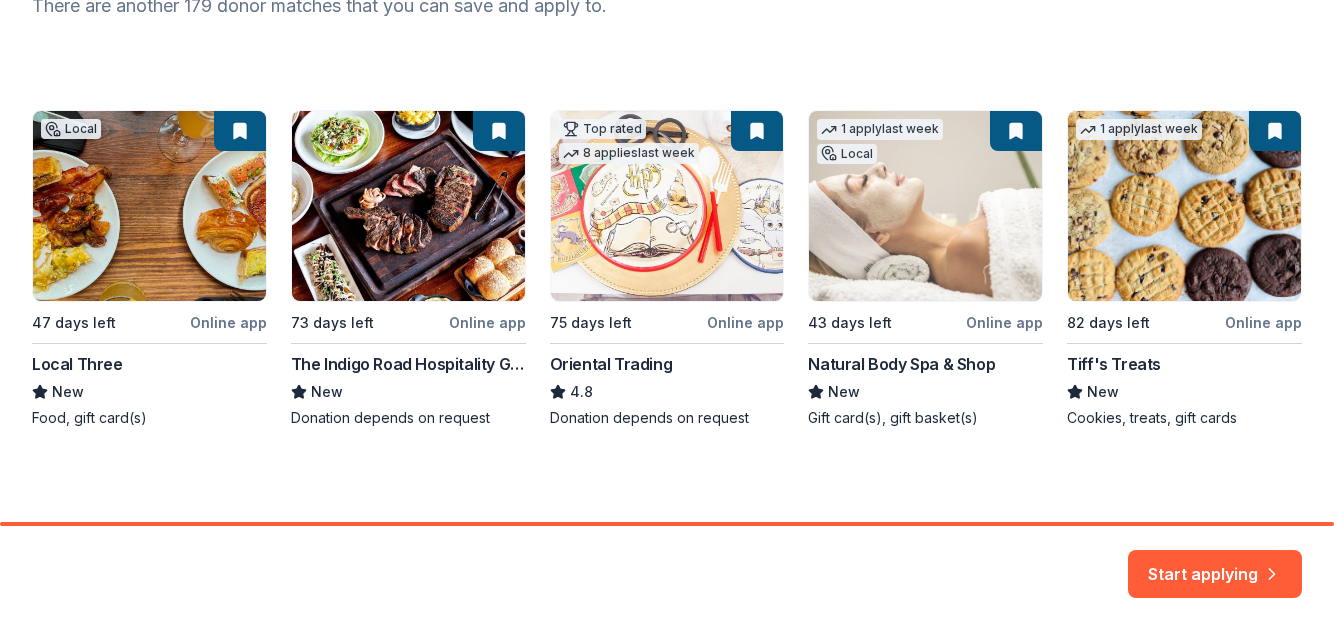click on "Local 47 days left Online app Local Three New Food, gift card(s) 73 days left Online app The Indigo Road Hospitality Group New Donation depends on request Top rated 8   applies  last week 75 days left Online app Oriental Trading 4.8 Donation depends on request 1   apply  last week Local 43 days left Online app Natural Body Spa & Shop New Gift card(s), gift basket(s) 1   apply  last week 82 days left Online app Tiff's Treats New Cookies, treats, gift cards" at bounding box center [667, 269] 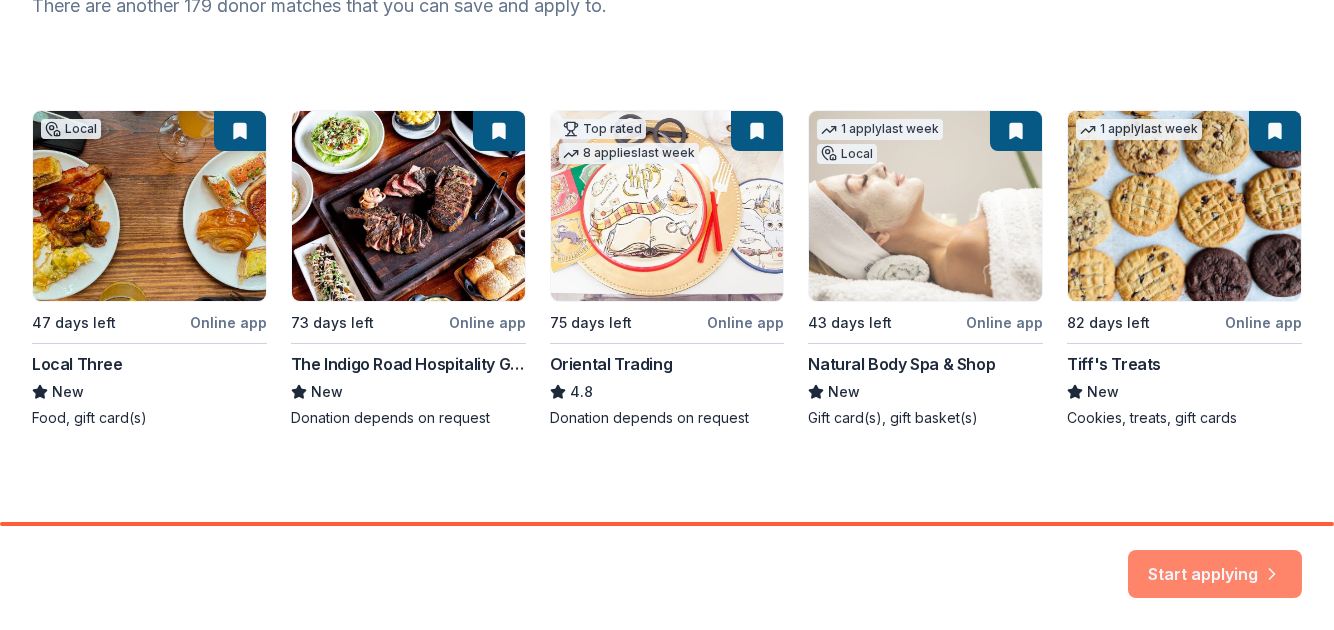 click on "Start applying" at bounding box center [1215, 562] 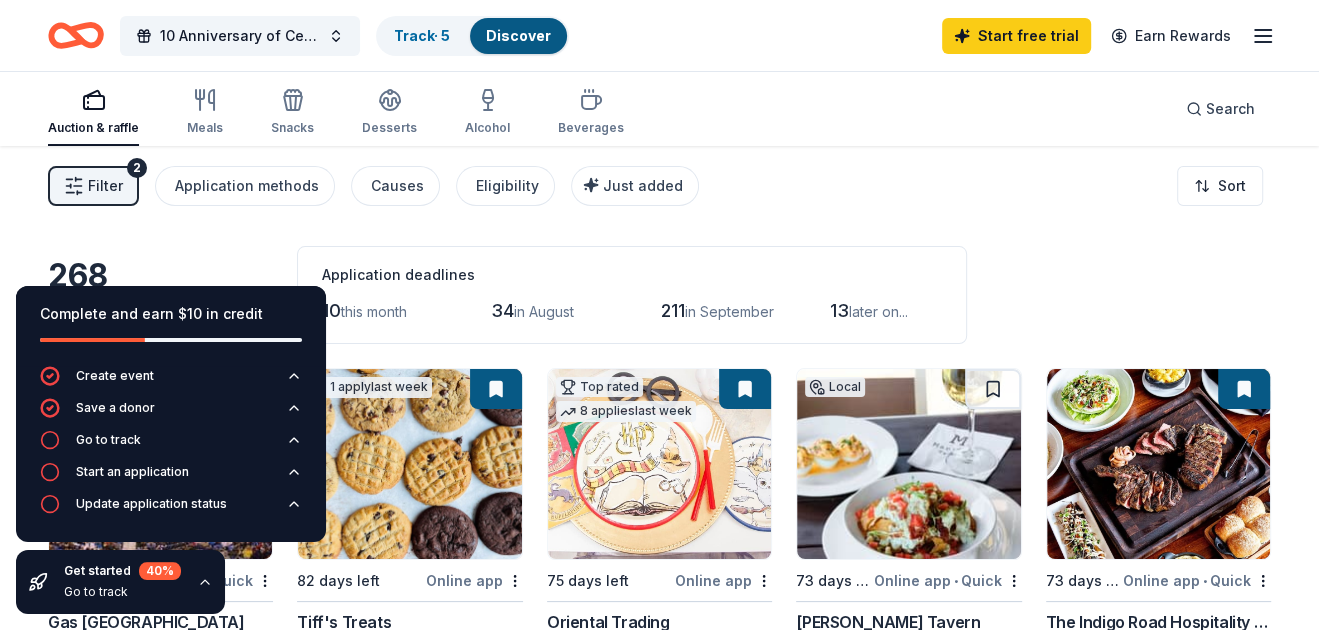click on "Application deadlines 10  this month 34  in August 211  in September 13  later on..." at bounding box center (632, 295) 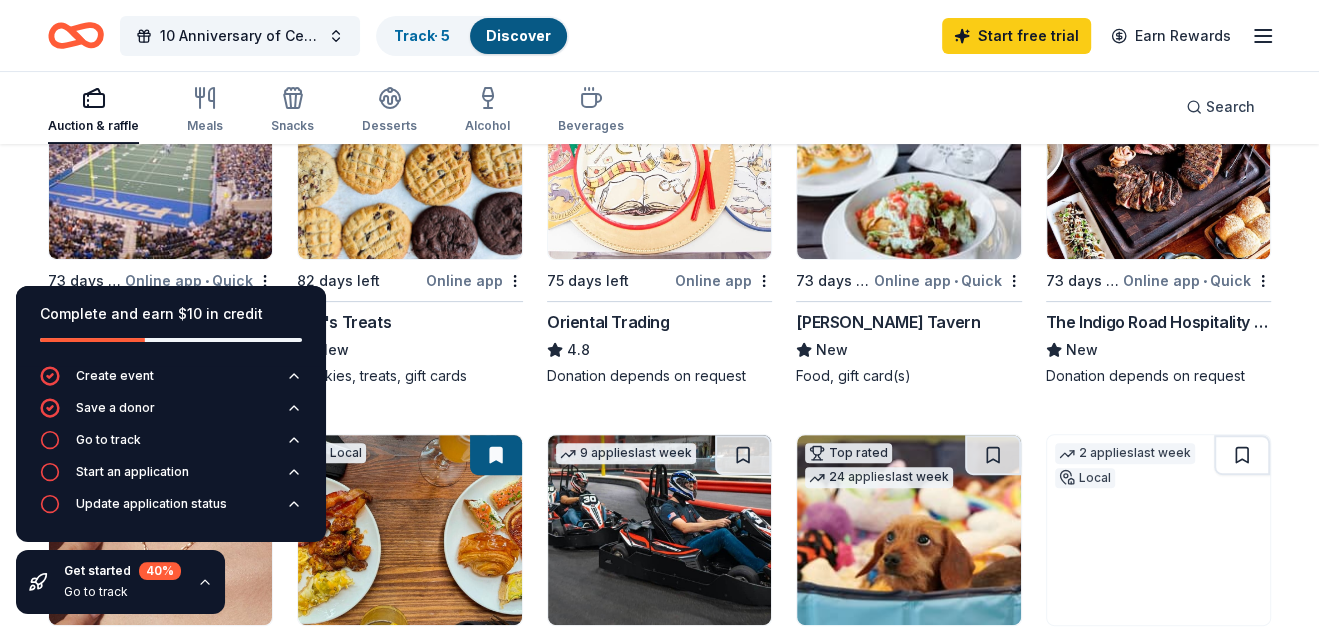 scroll, scrollTop: 399, scrollLeft: 0, axis: vertical 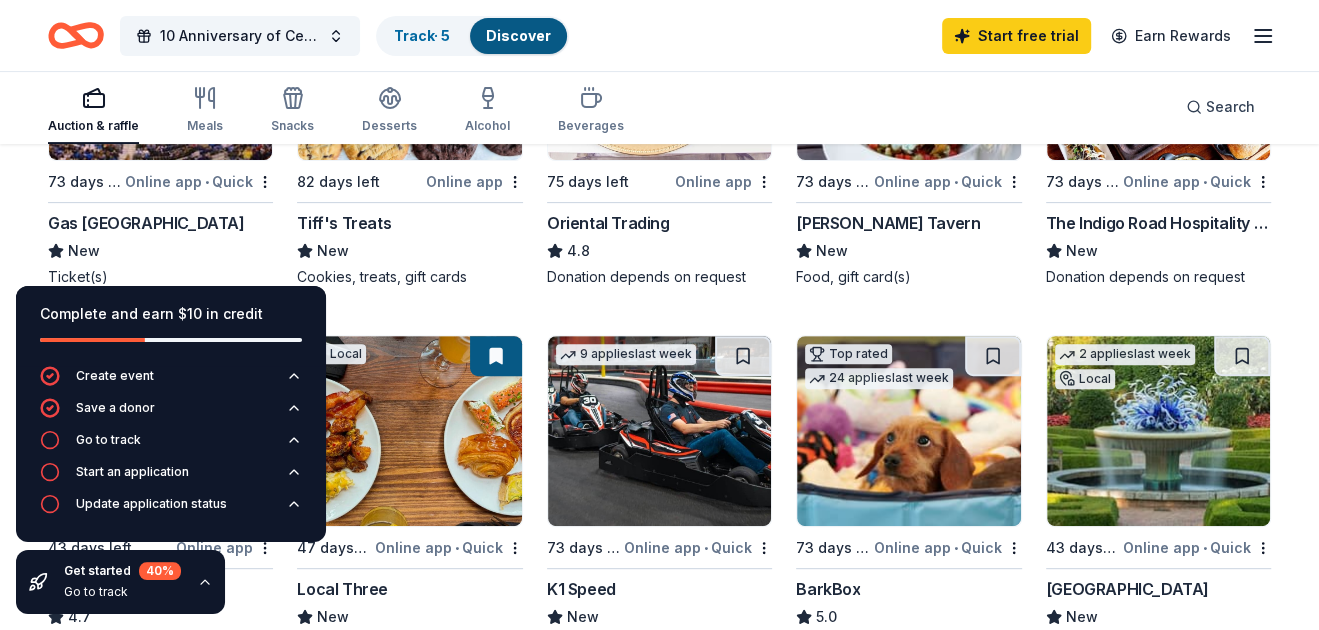 click on "Gas South District" at bounding box center [146, 223] 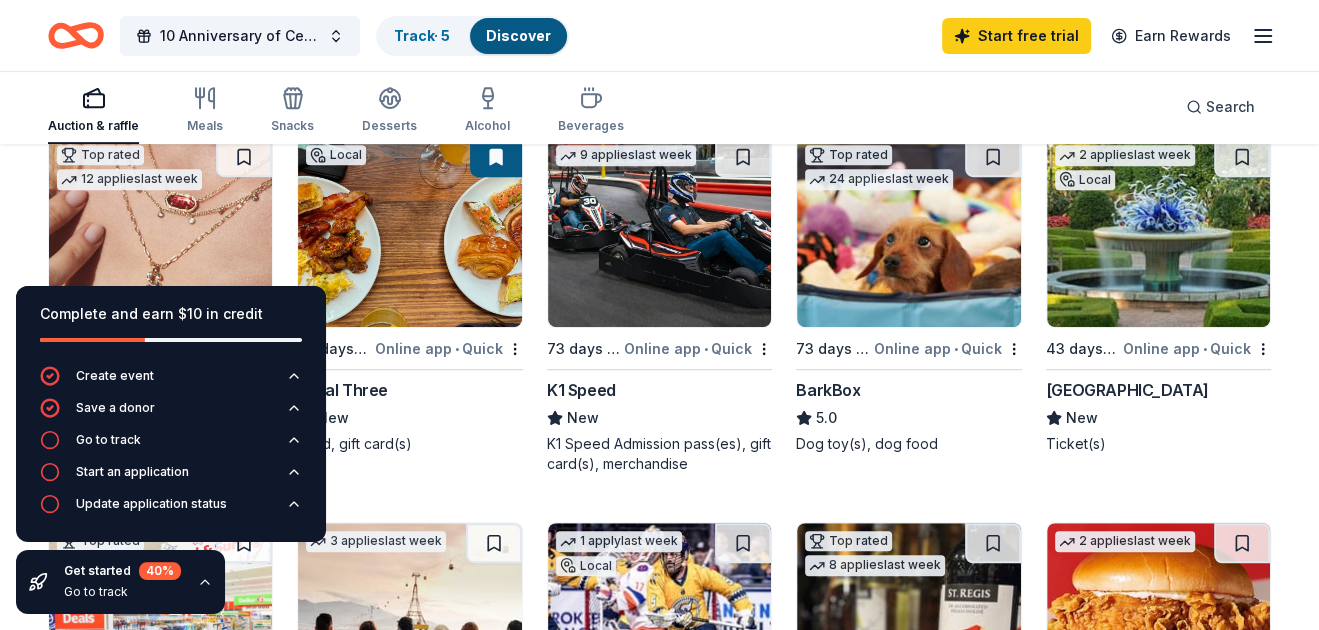 scroll, scrollTop: 499, scrollLeft: 0, axis: vertical 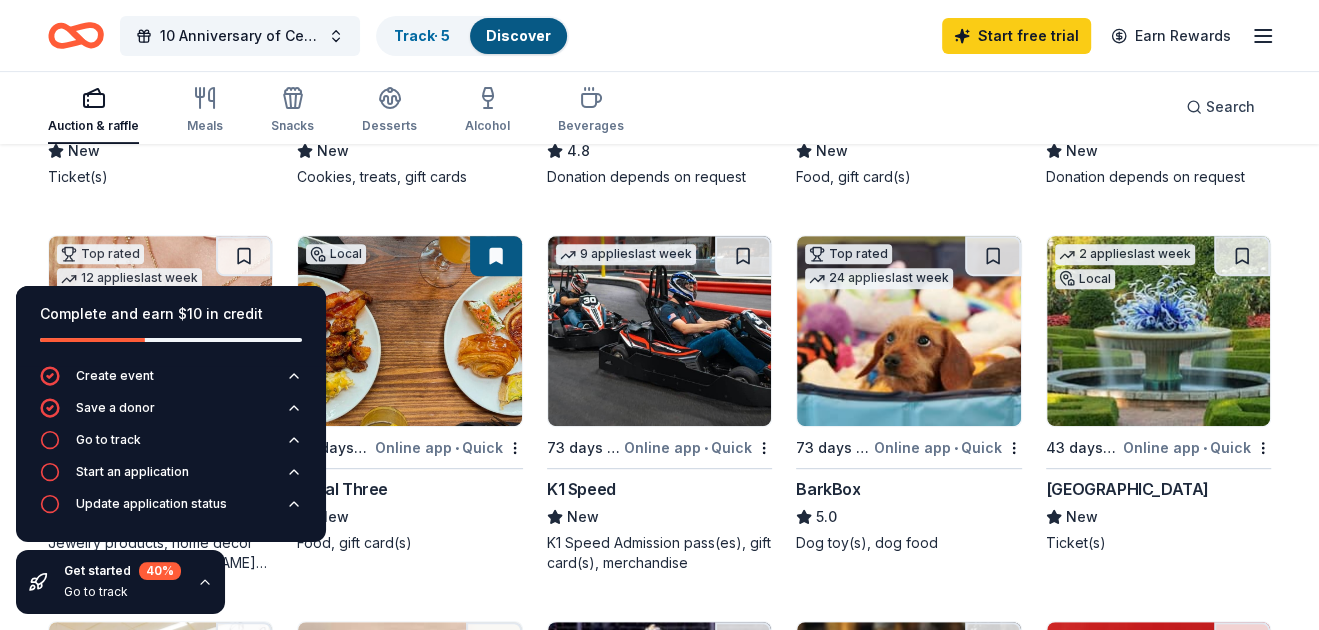 click on "[GEOGRAPHIC_DATA]" at bounding box center [1127, 489] 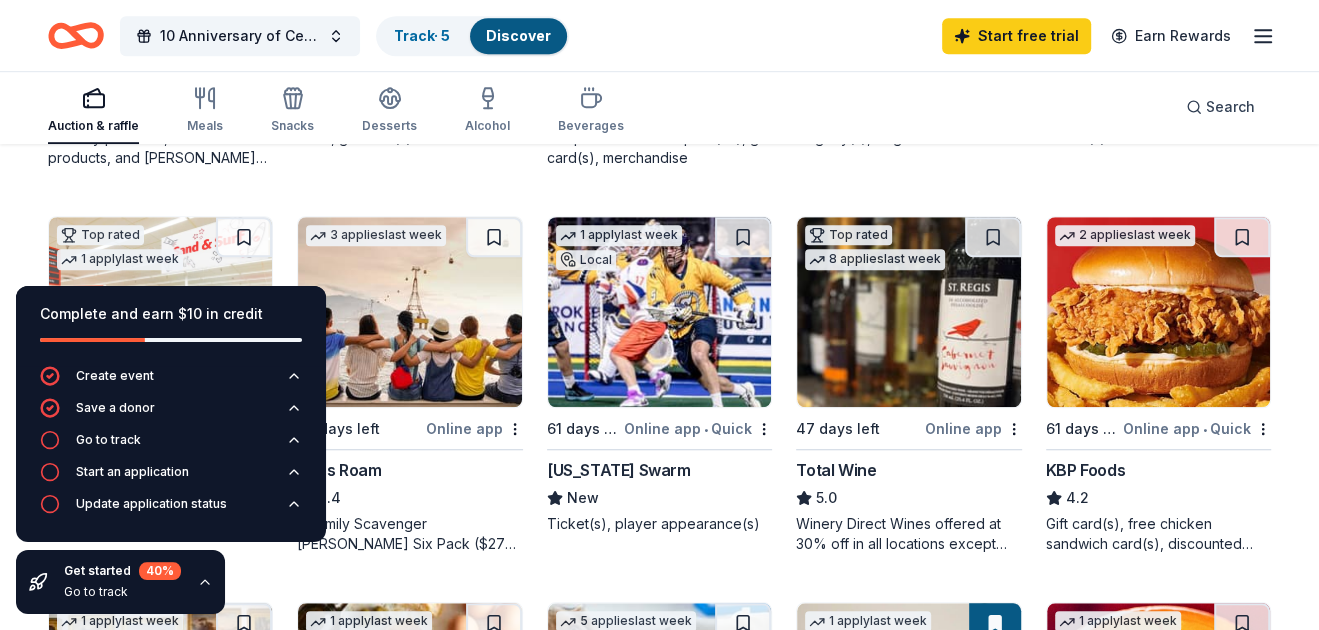 scroll, scrollTop: 899, scrollLeft: 0, axis: vertical 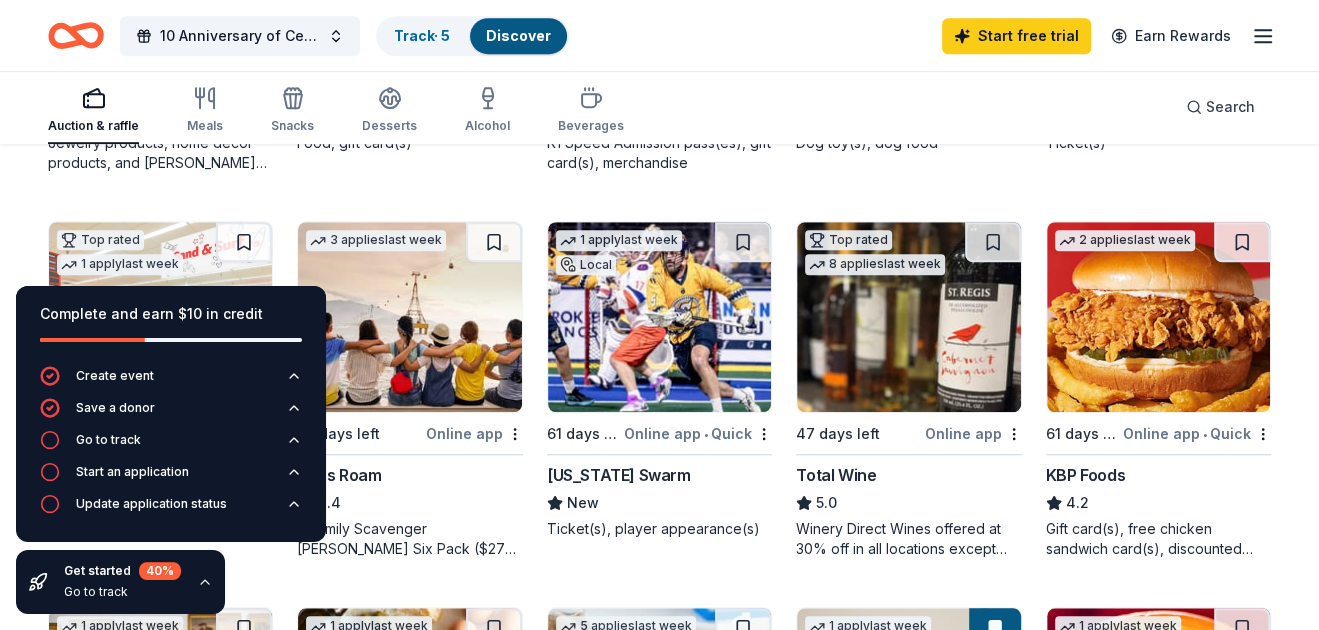 click 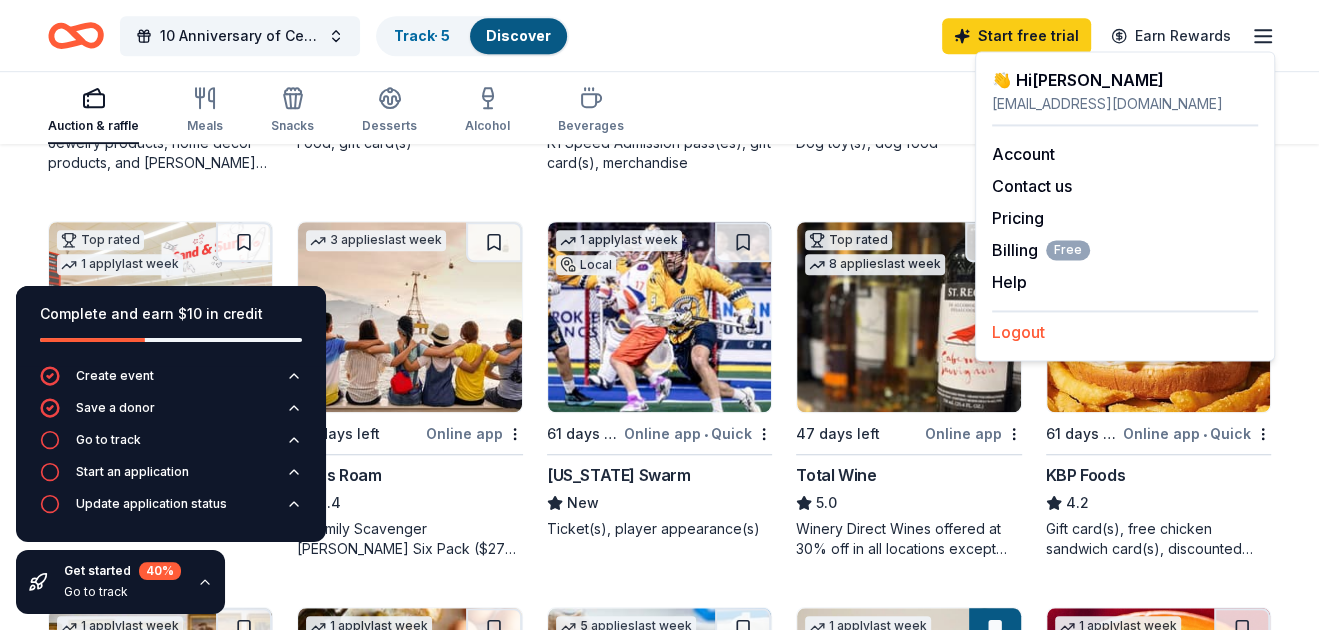 click on "Logout" at bounding box center (1018, 332) 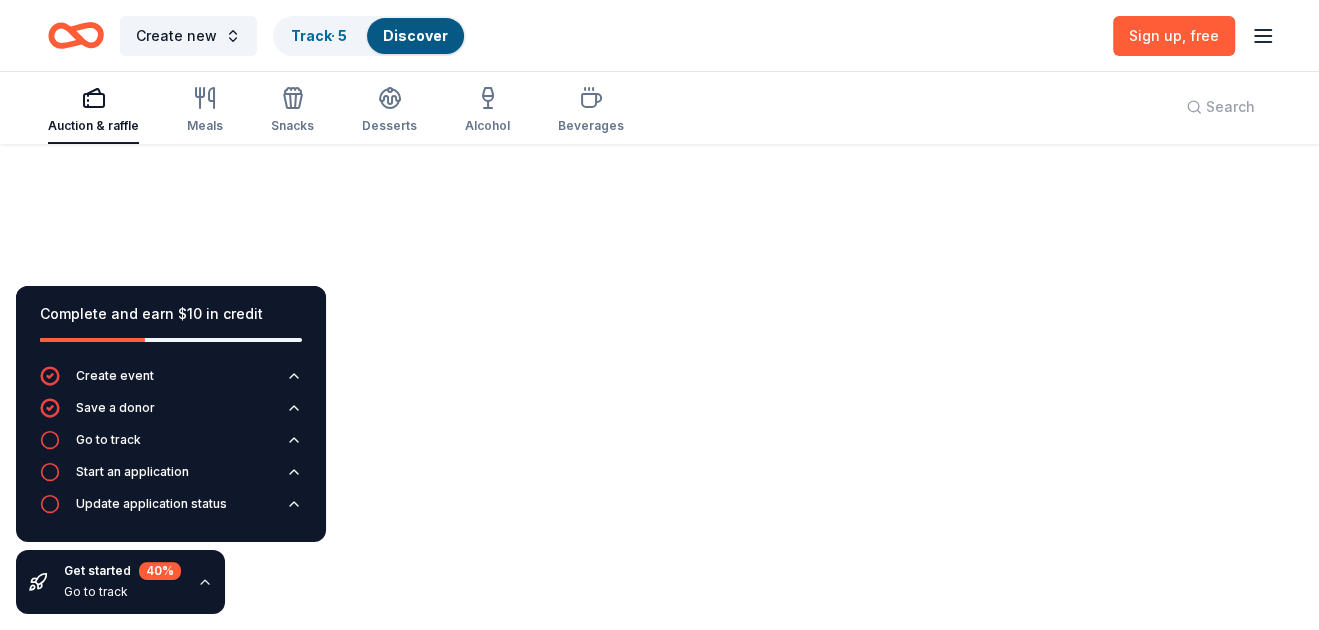 scroll, scrollTop: 0, scrollLeft: 0, axis: both 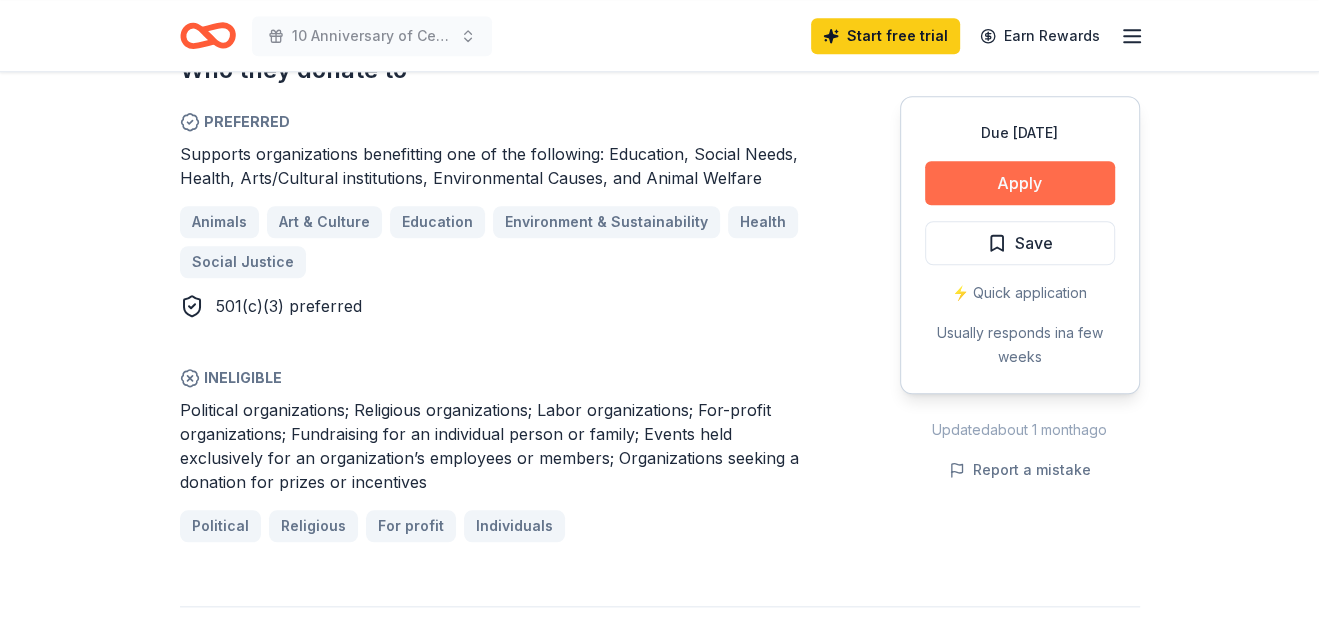 click on "Apply" at bounding box center [1020, 183] 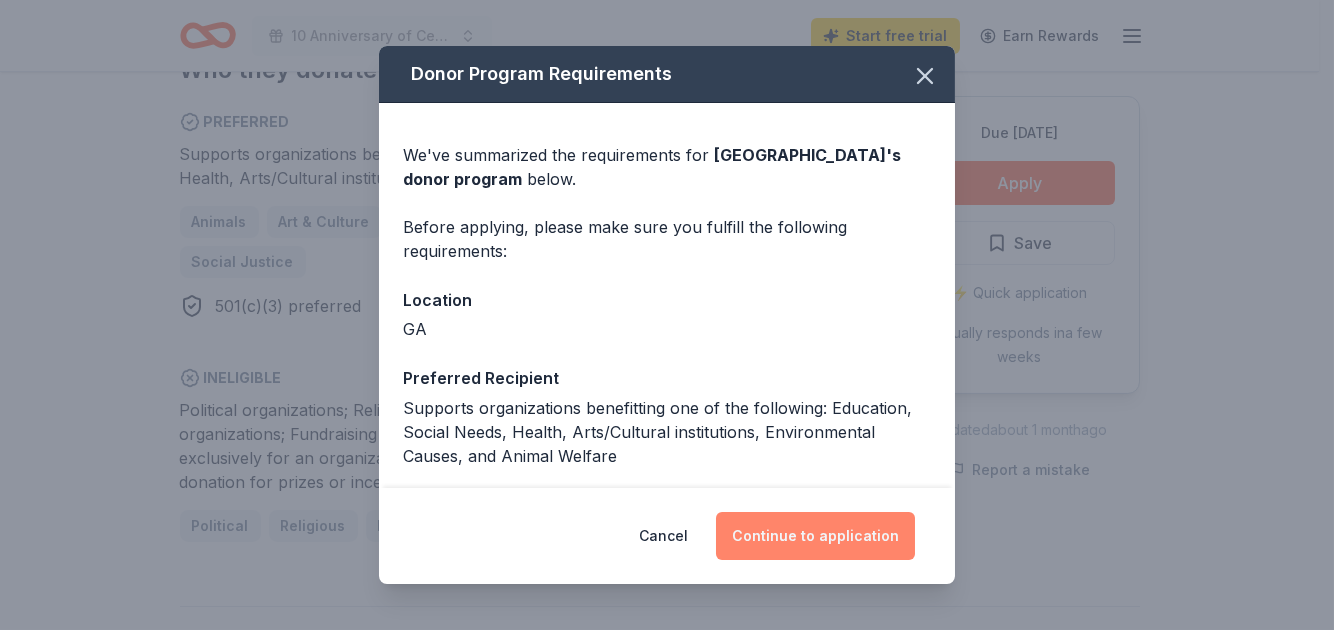 click on "Continue to application" at bounding box center [815, 536] 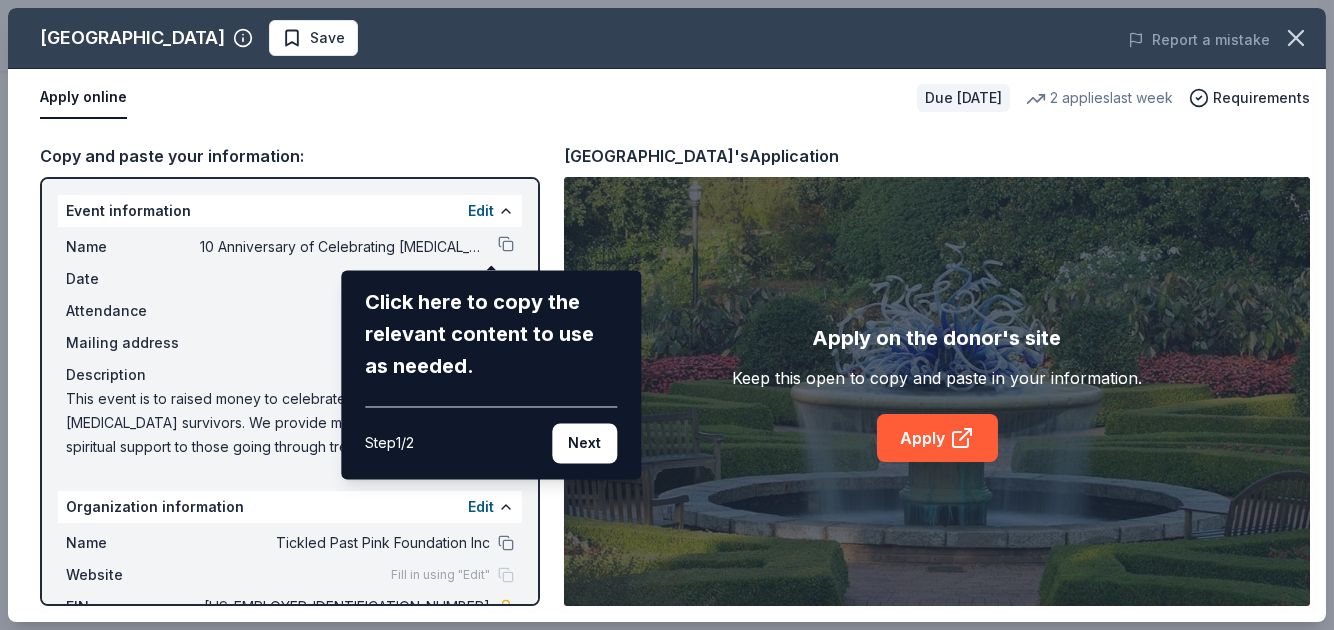 click on "Atlanta Botanical Garden Save Report a mistake Apply online Due [DATE] 2   applies  last week Requirements Copy and paste your information: Event information Edit Name 10 Anniversary of Celebrating [MEDICAL_DATA] Awareness Click here to copy the relevant content to use as needed. Step  1 / 2 Next Date [DATE] Attendance 400 Mailing address Description This event is to raised money to celebrate and support [MEDICAL_DATA] survivors. We provide moral, financial, and spiritual support to those going through treatment and/or recovery. Organization information Edit Name Tickled Past Pink Foundation Inc Website Fill in using "Edit" EIN [US_EMPLOYER_IDENTIFICATION_NUMBER] Mission statement An organization focused on diseases, disorders, and medical disciplines. It received its nonprofit status in [DATE]. [GEOGRAPHIC_DATA]'s  Application Apply on the donor's site Keep this open to copy and paste in your information. Apply" at bounding box center [667, 315] 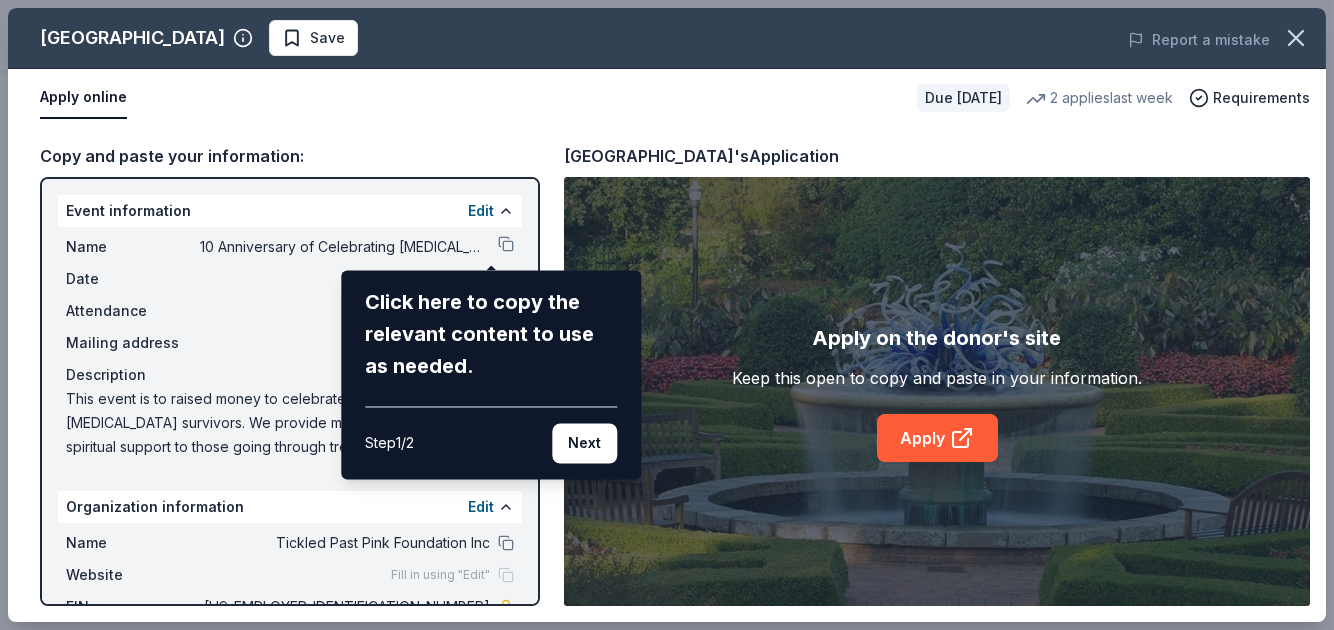 click on "Atlanta Botanical Garden Save Report a mistake Apply online Due [DATE] 2   applies  last week Requirements Copy and paste your information: Event information Edit Name 10 Anniversary of Celebrating [MEDICAL_DATA] Awareness Click here to copy the relevant content to use as needed. Step  1 / 2 Next Date [DATE] Attendance 400 Mailing address Description This event is to raised money to celebrate and support [MEDICAL_DATA] survivors. We provide moral, financial, and spiritual support to those going through treatment and/or recovery. Organization information Edit Name Tickled Past Pink Foundation Inc Website Fill in using "Edit" EIN [US_EMPLOYER_IDENTIFICATION_NUMBER] Mission statement An organization focused on diseases, disorders, and medical disciplines. It received its nonprofit status in [DATE]. [GEOGRAPHIC_DATA]'s  Application Apply on the donor's site Keep this open to copy and paste in your information. Apply" at bounding box center [667, 315] 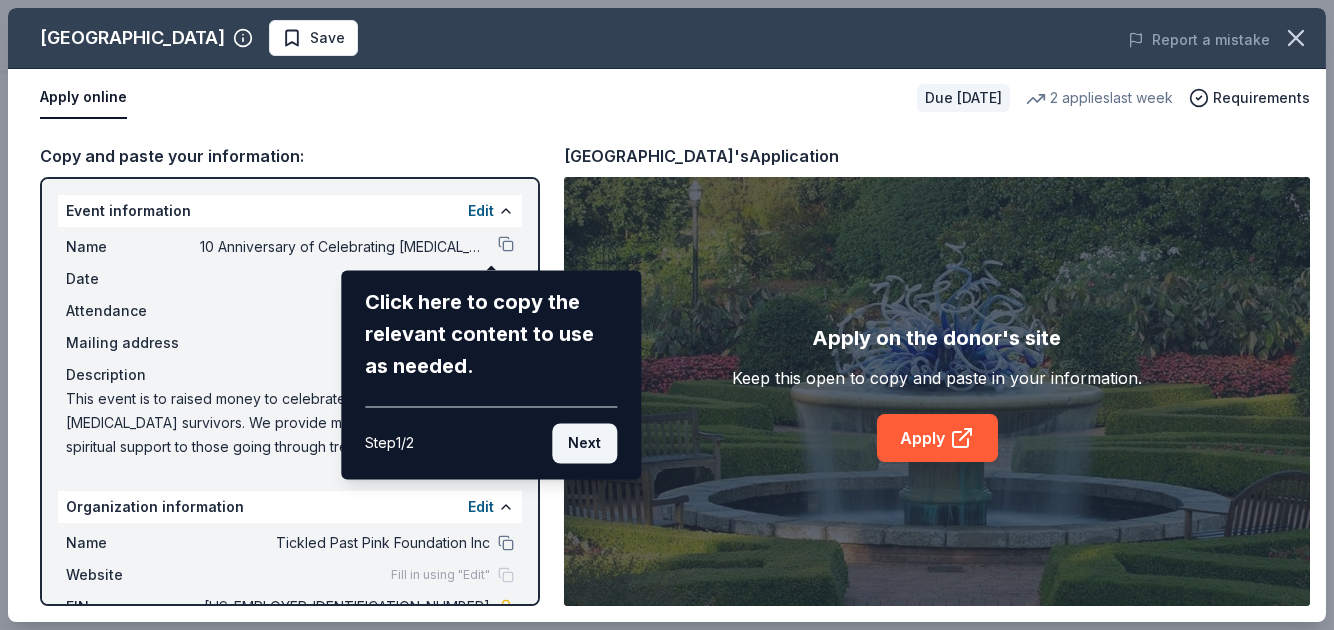 click on "Next" at bounding box center [584, 444] 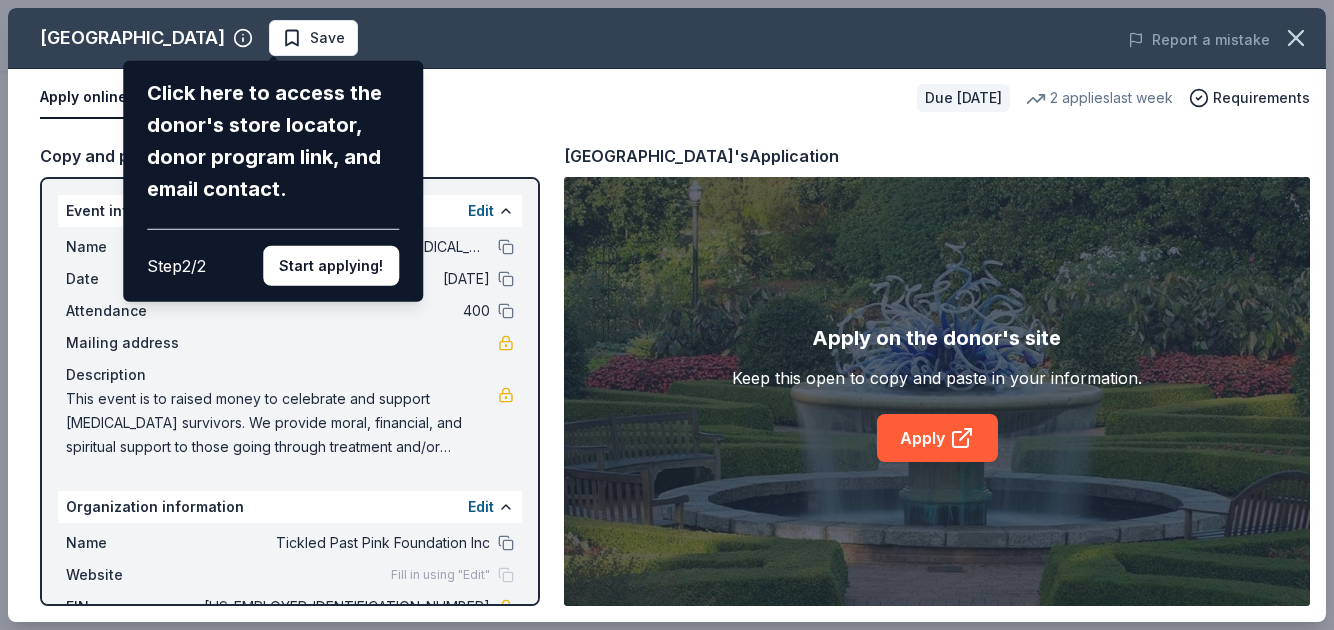 click on "[GEOGRAPHIC_DATA] Click here to access the donor's store locator, donor program link, and email contact. Step  2 / 2 Start applying! Save Report a mistake Apply online Due [DATE] 2   applies  last week Requirements Copy and paste your information: Event information Edit Name 10 Anniversary of Celebrating [MEDICAL_DATA] Awareness Date [DATE] Attendance 400 Mailing address Description This event is to raised money to celebrate and support [MEDICAL_DATA] survivors. We provide moral, financial, and spiritual support to those going through treatment and/or recovery. Organization information Edit Name Tickled Past Pink Foundation Inc Website Fill in using "Edit" EIN [US_EMPLOYER_IDENTIFICATION_NUMBER] Mission statement An organization focused on diseases, disorders, and medical disciplines. It received its nonprofit status in [DATE]. [GEOGRAPHIC_DATA]'s  Application Apply on the donor's site Keep this open to copy and paste in your information. Apply" at bounding box center [667, 315] 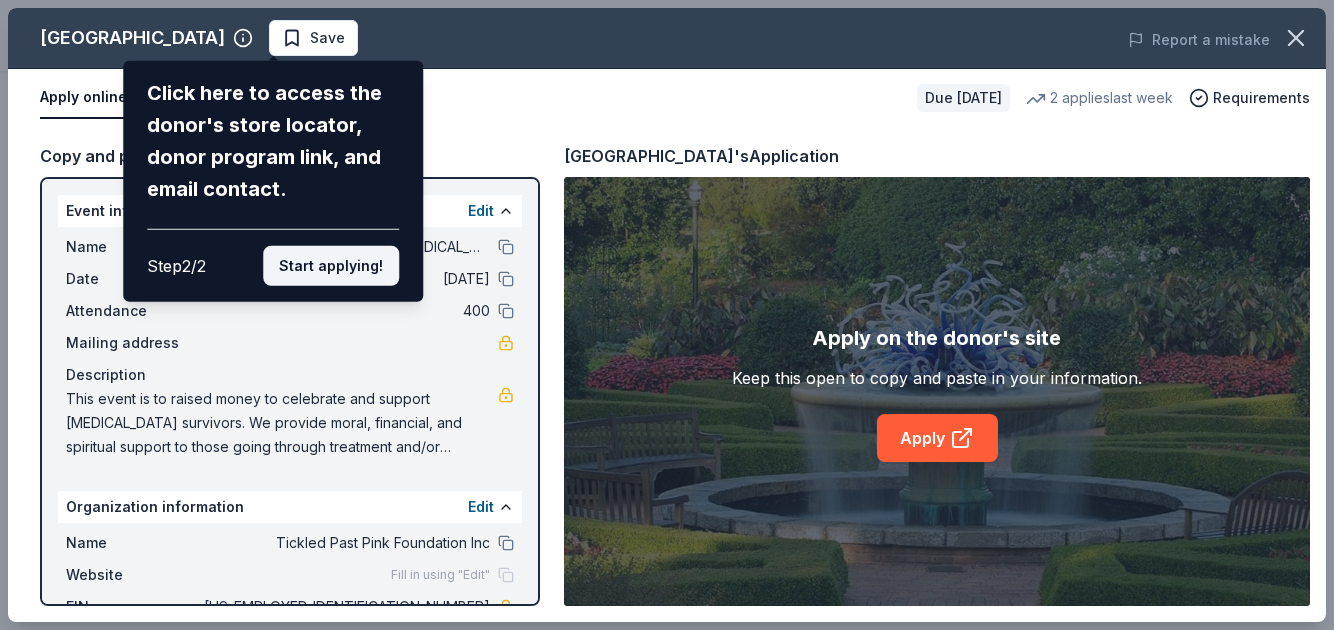 click on "Start applying!" at bounding box center (331, 266) 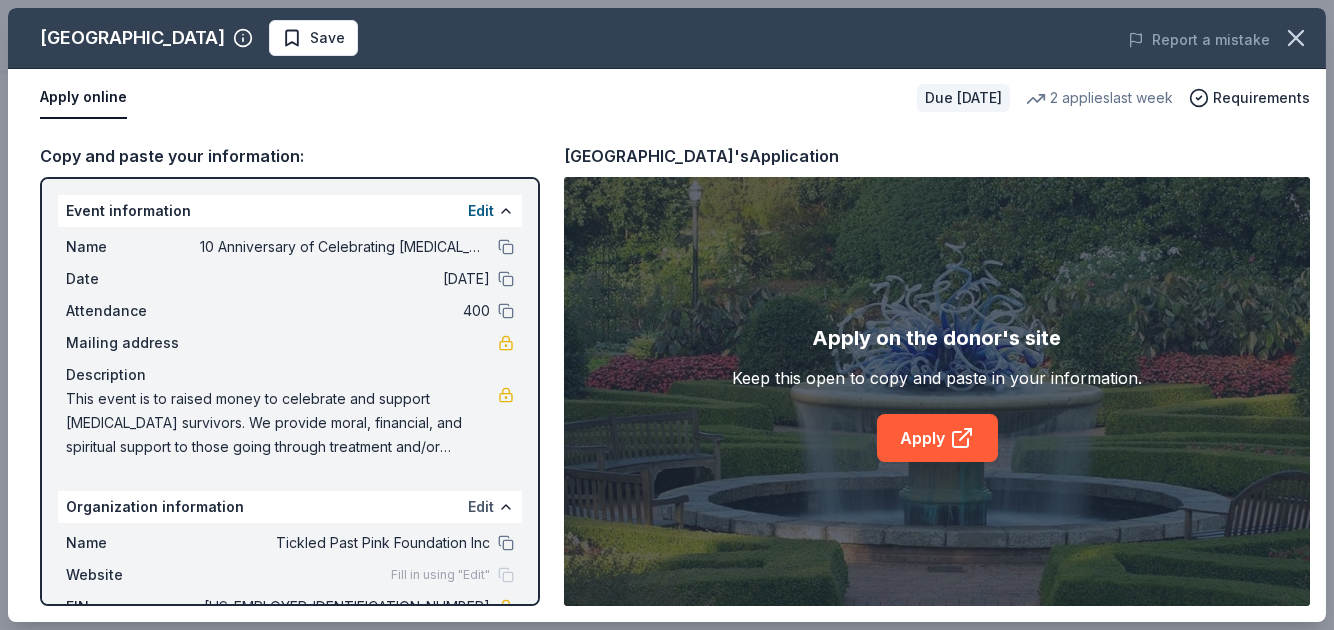 click on "Edit" at bounding box center (481, 507) 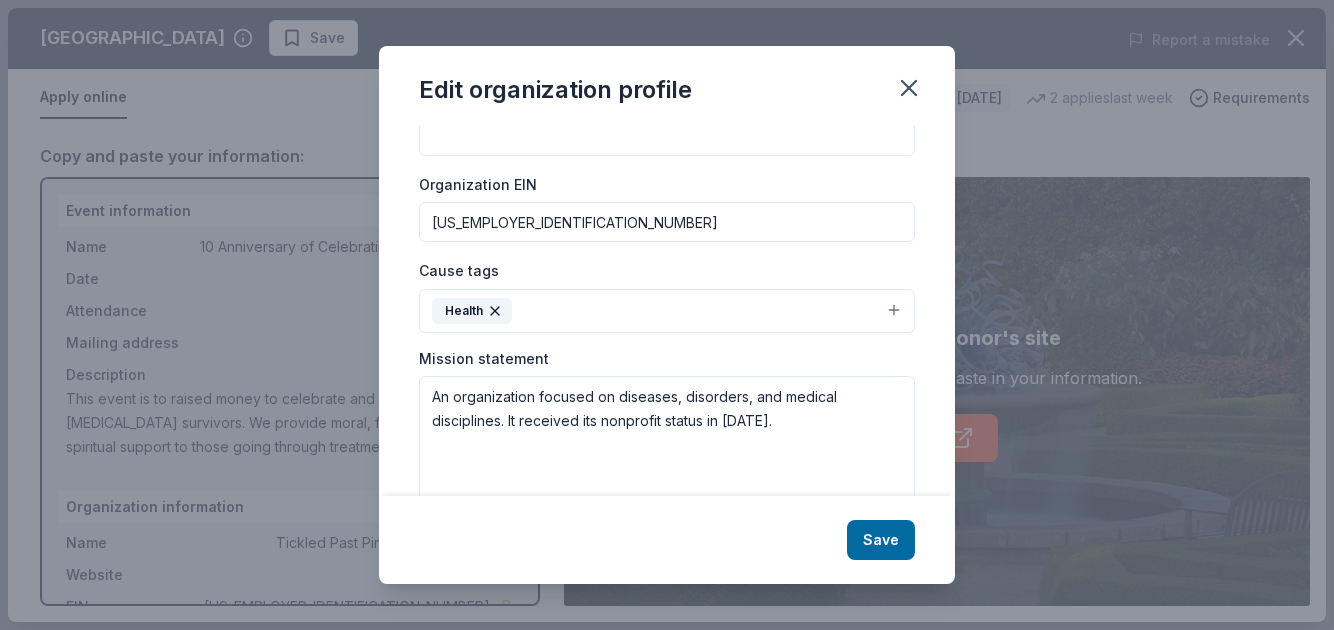 scroll, scrollTop: 296, scrollLeft: 0, axis: vertical 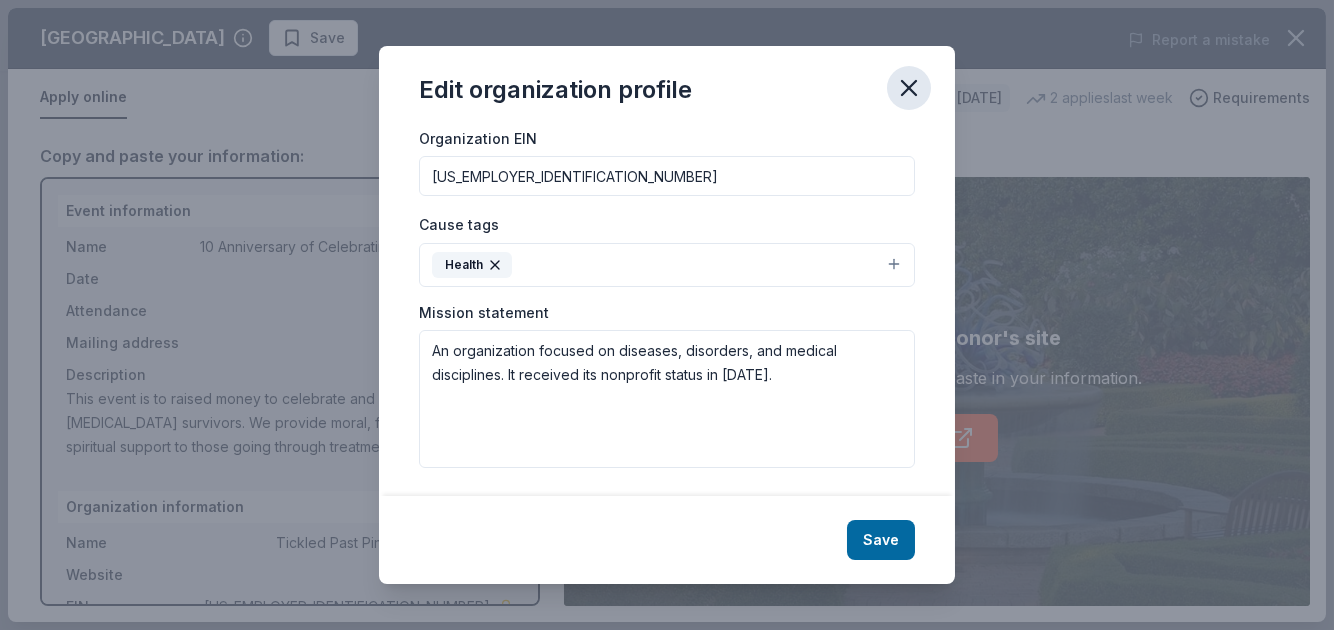 click 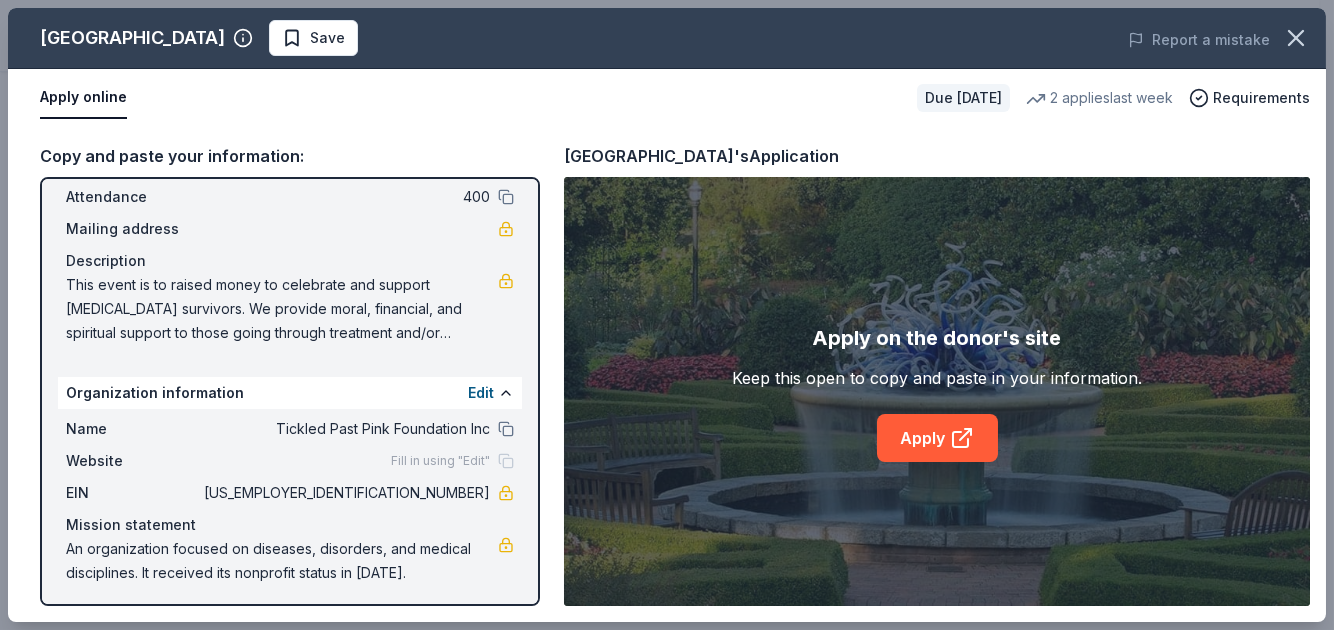 scroll, scrollTop: 116, scrollLeft: 0, axis: vertical 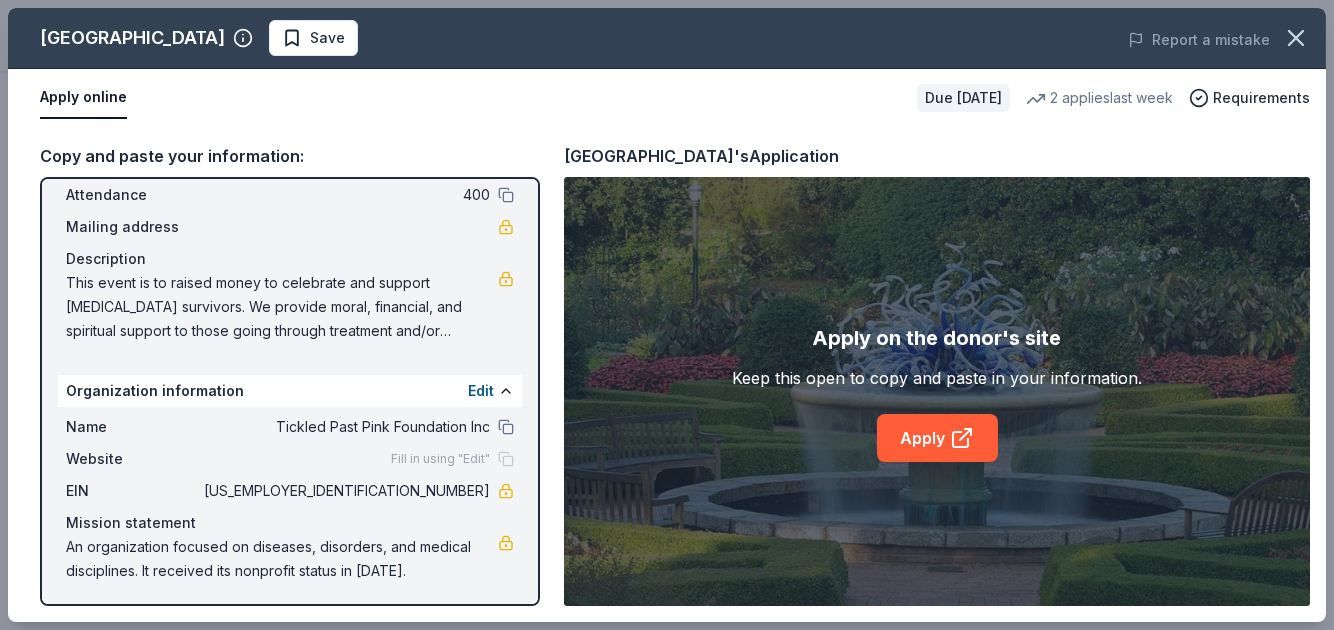 click on "This event is to raised money to celebrate and support [MEDICAL_DATA] survivors. We provide moral, financial, and spiritual support to those going through treatment and/or recovery." at bounding box center (282, 307) 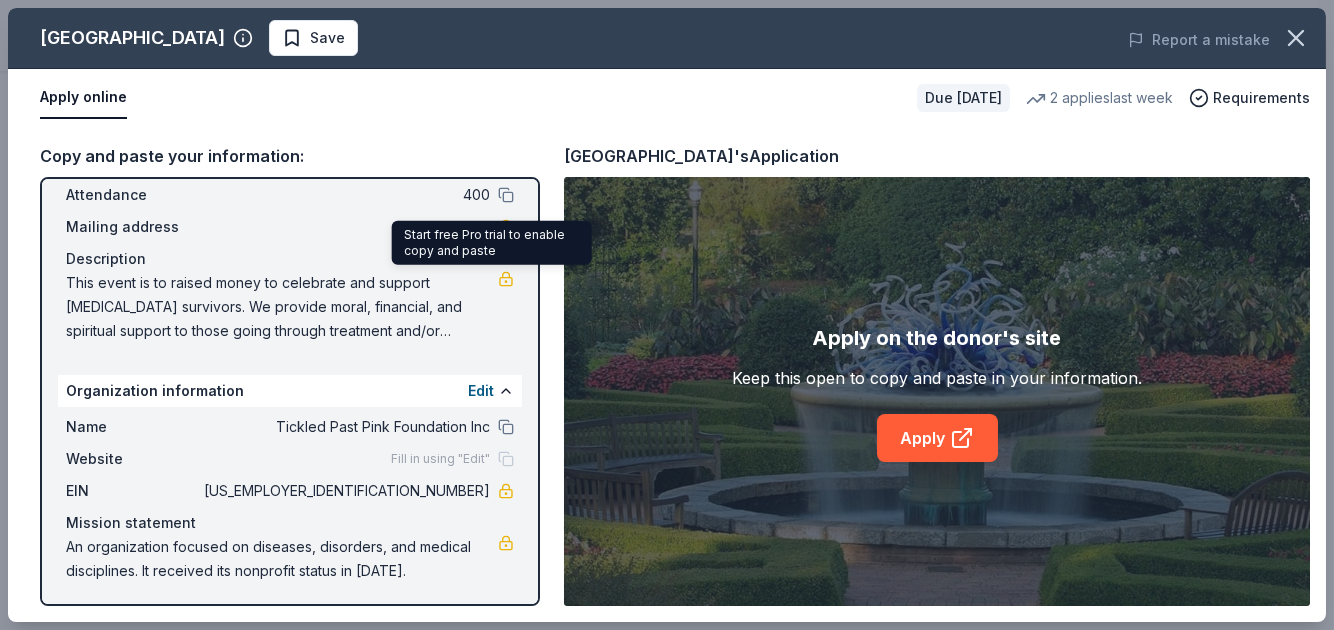 click at bounding box center (506, 279) 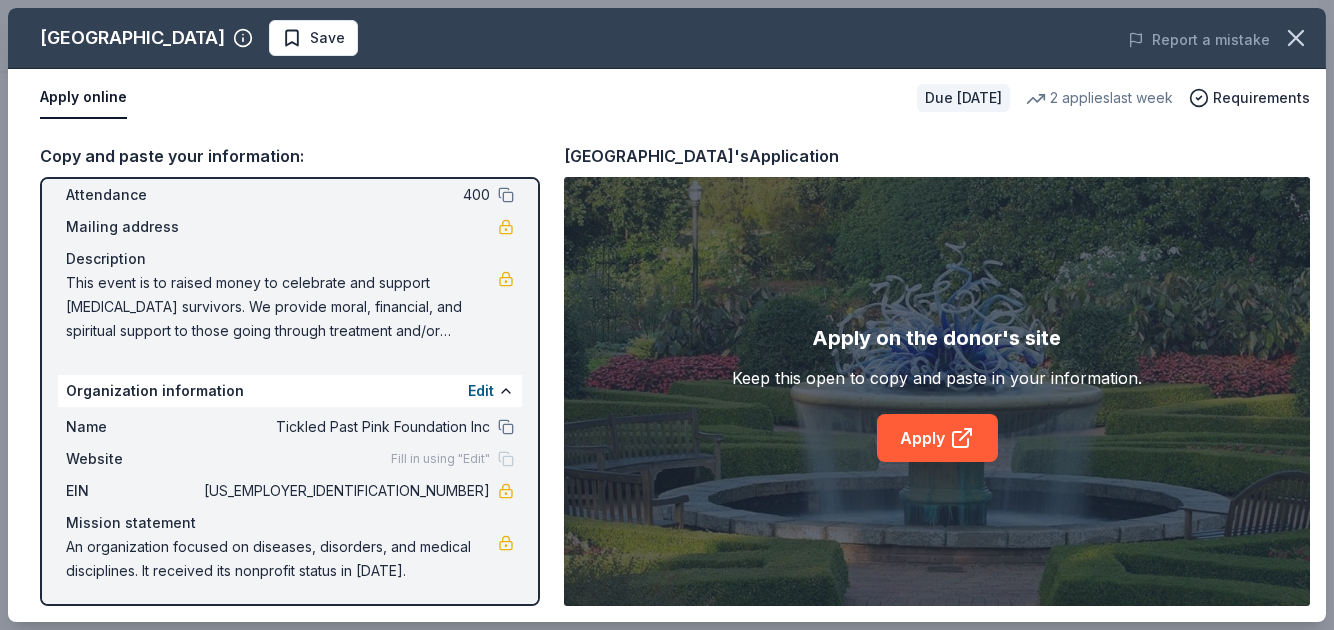 click on "This event is to raised money to celebrate and support [MEDICAL_DATA] survivors. We provide moral, financial, and spiritual support to those going through treatment and/or recovery." at bounding box center [282, 307] 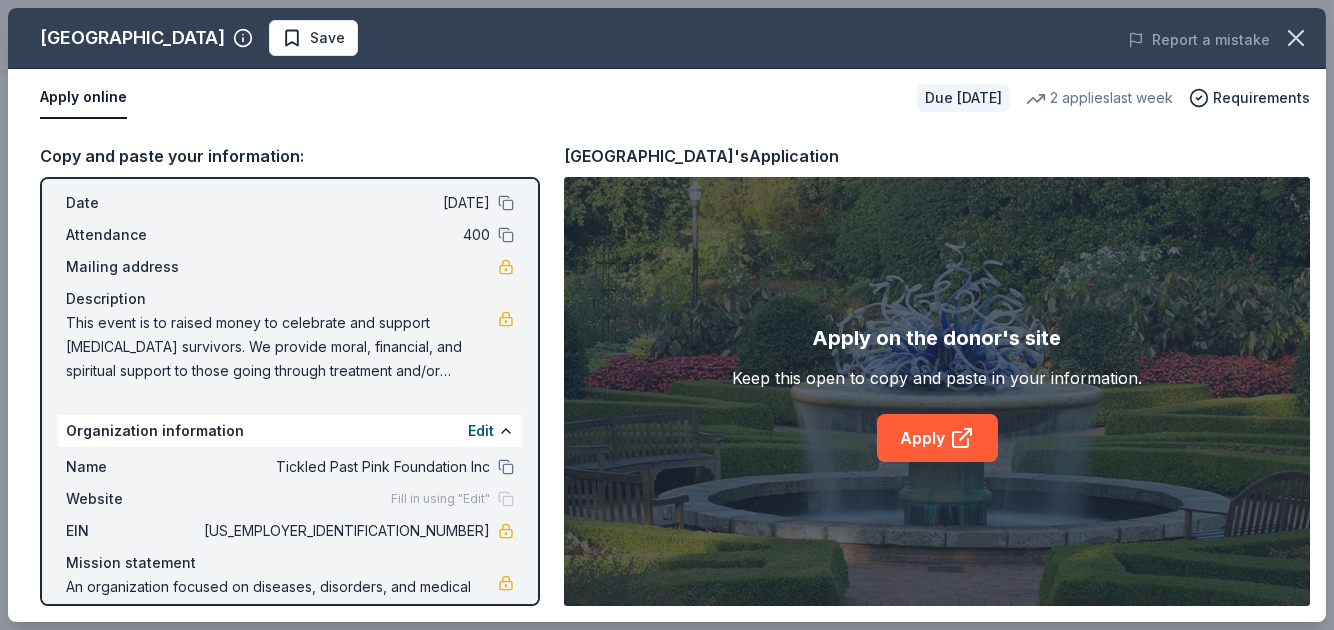 scroll, scrollTop: 0, scrollLeft: 0, axis: both 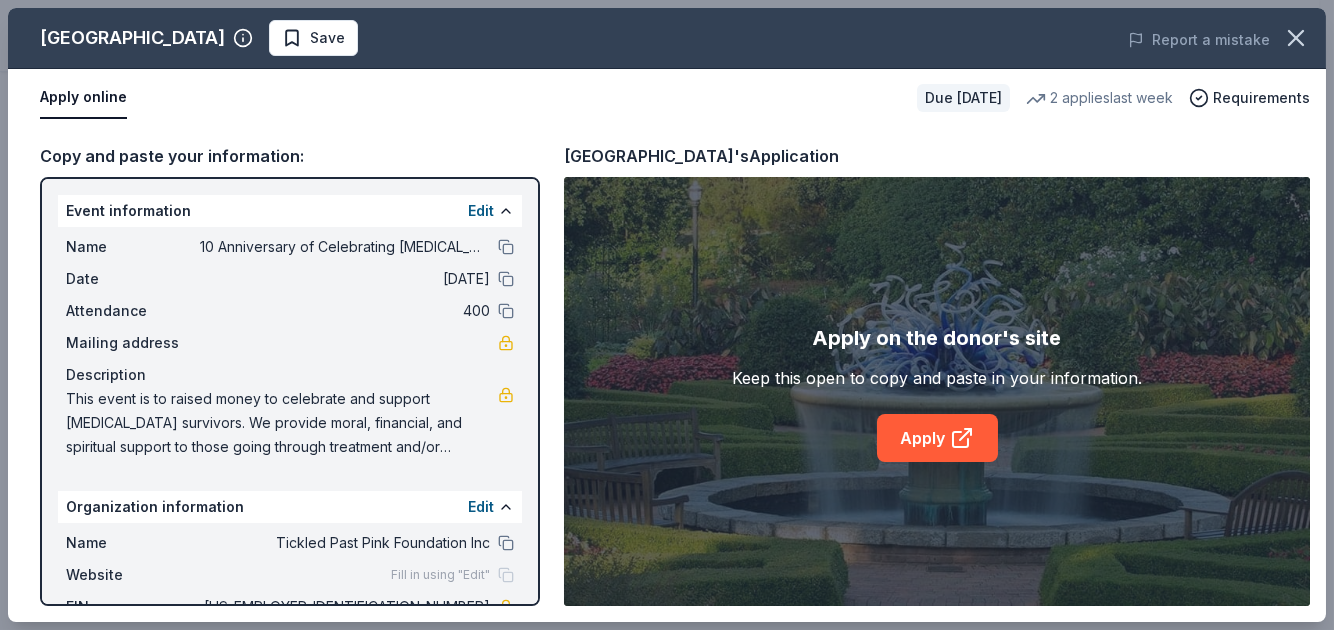 click on "Edit" at bounding box center (491, 211) 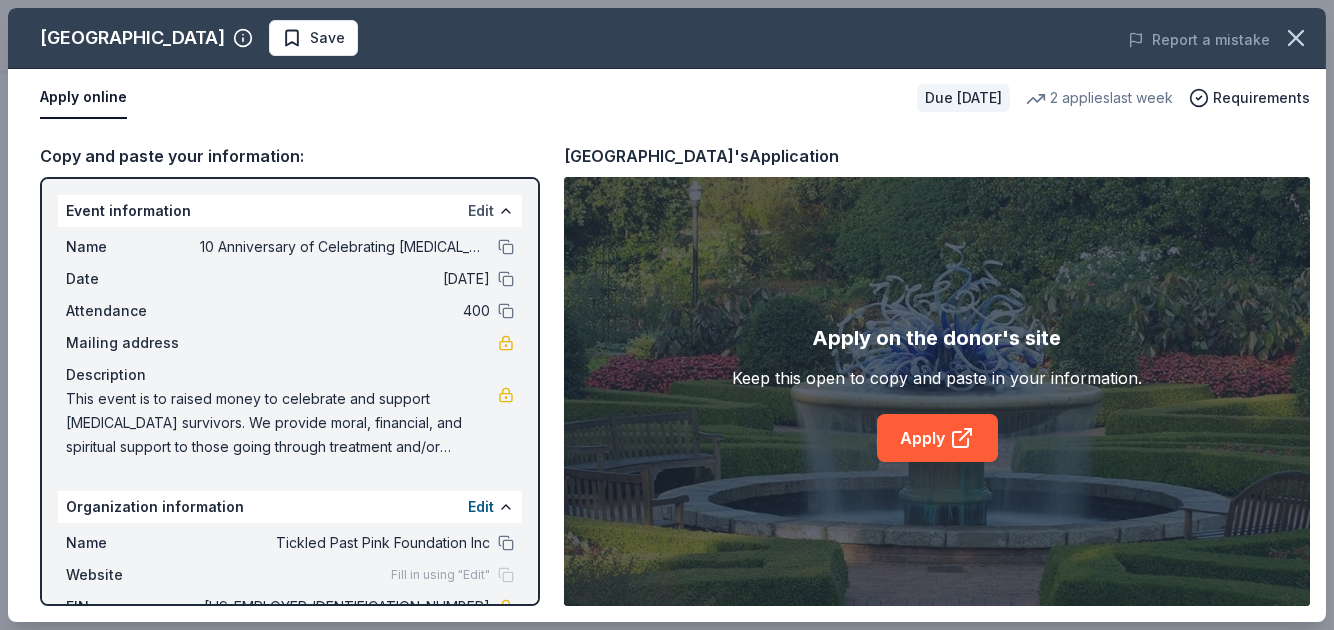 click on "Edit" at bounding box center (481, 211) 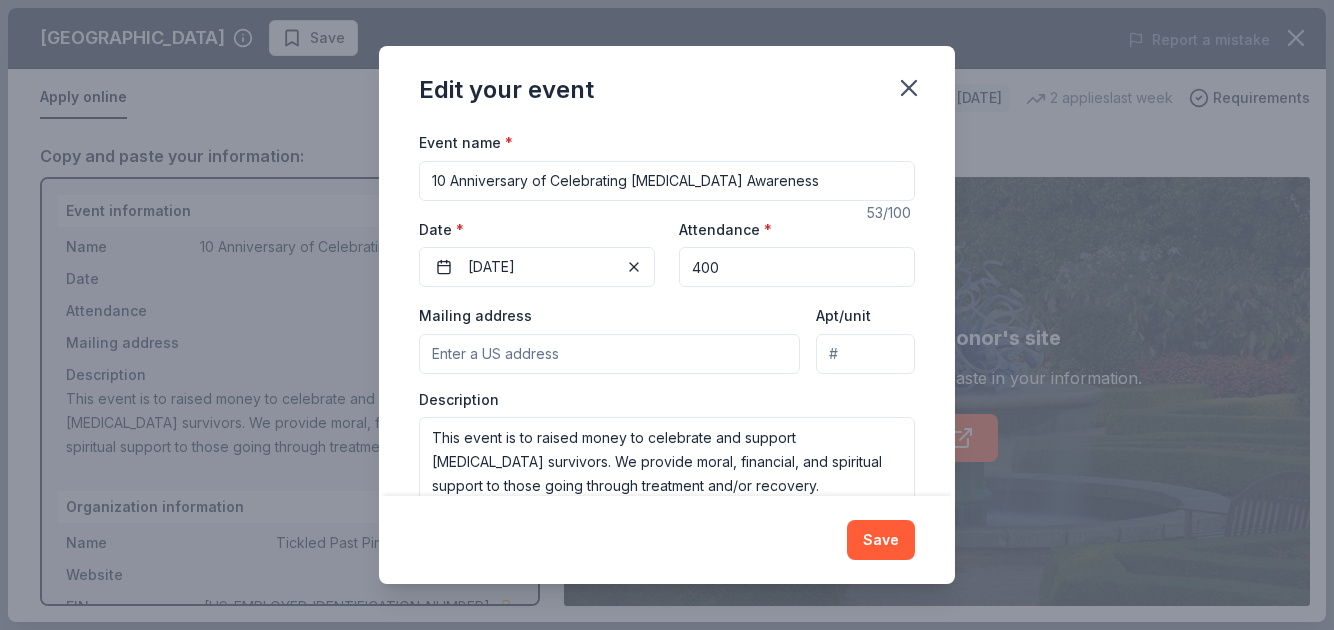 scroll, scrollTop: 196, scrollLeft: 0, axis: vertical 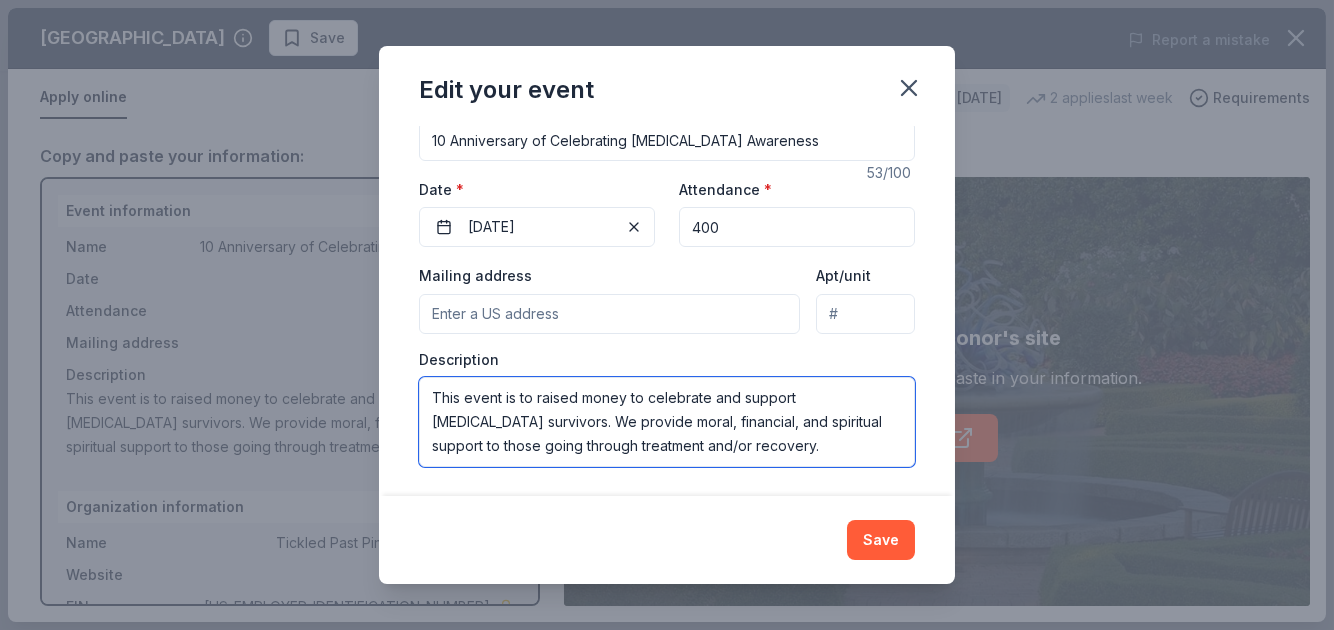 click on "This event is to raised money to celebrate and support [MEDICAL_DATA] survivors. We provide moral, financial, and spiritual support to those going through treatment and/or recovery." at bounding box center (667, 422) 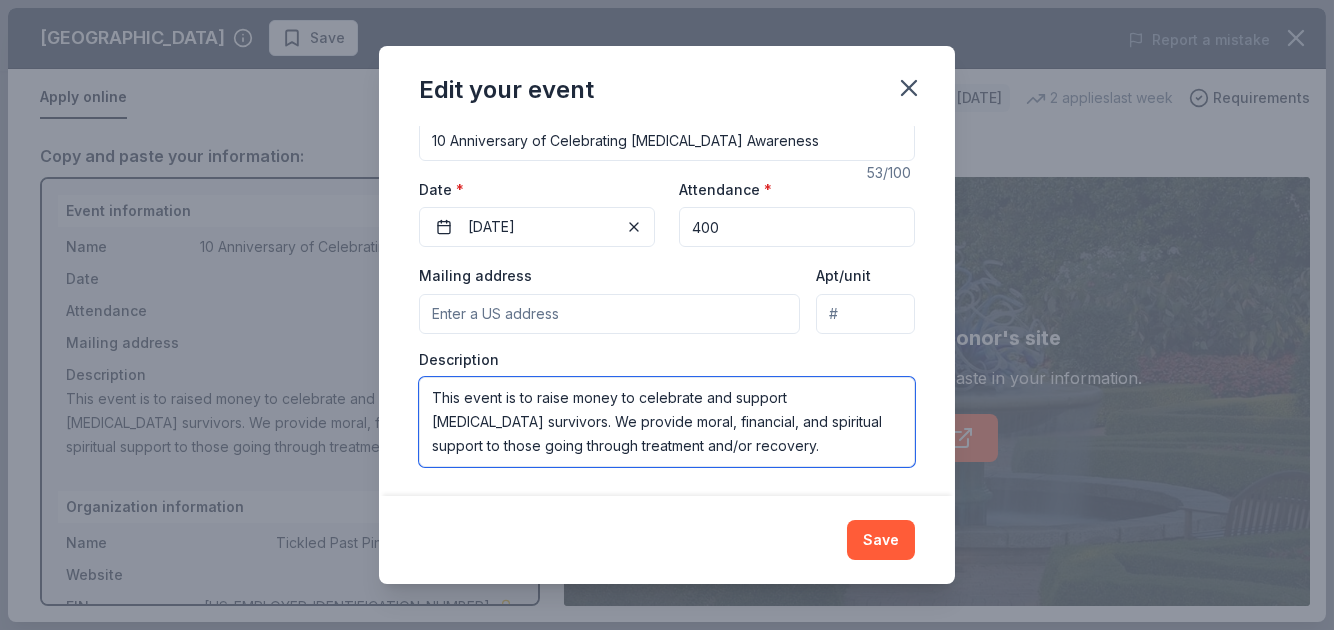 click on "This event is to raise money to celebrate and support [MEDICAL_DATA] survivors. We provide moral, financial, and spiritual support to those going through treatment and/or recovery." at bounding box center (667, 422) 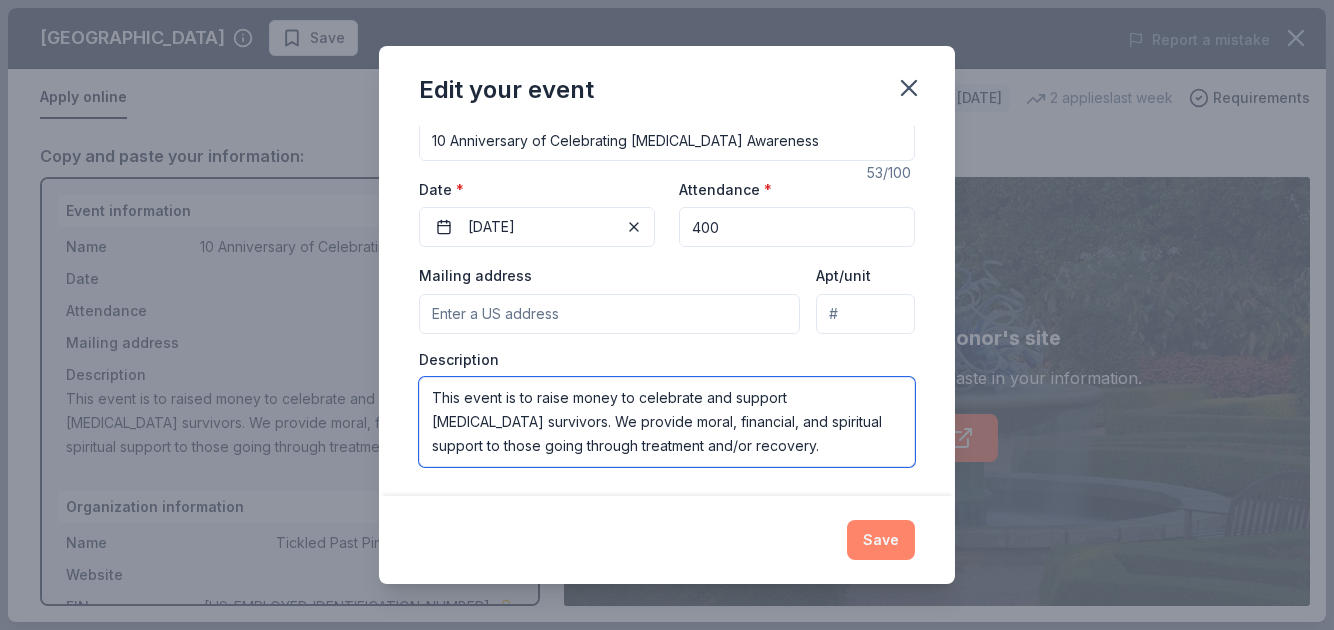 type on "This event is to raise money to celebrate and support [MEDICAL_DATA] survivors. We provide moral, financial, and spiritual support to those going through treatment and/or recovery." 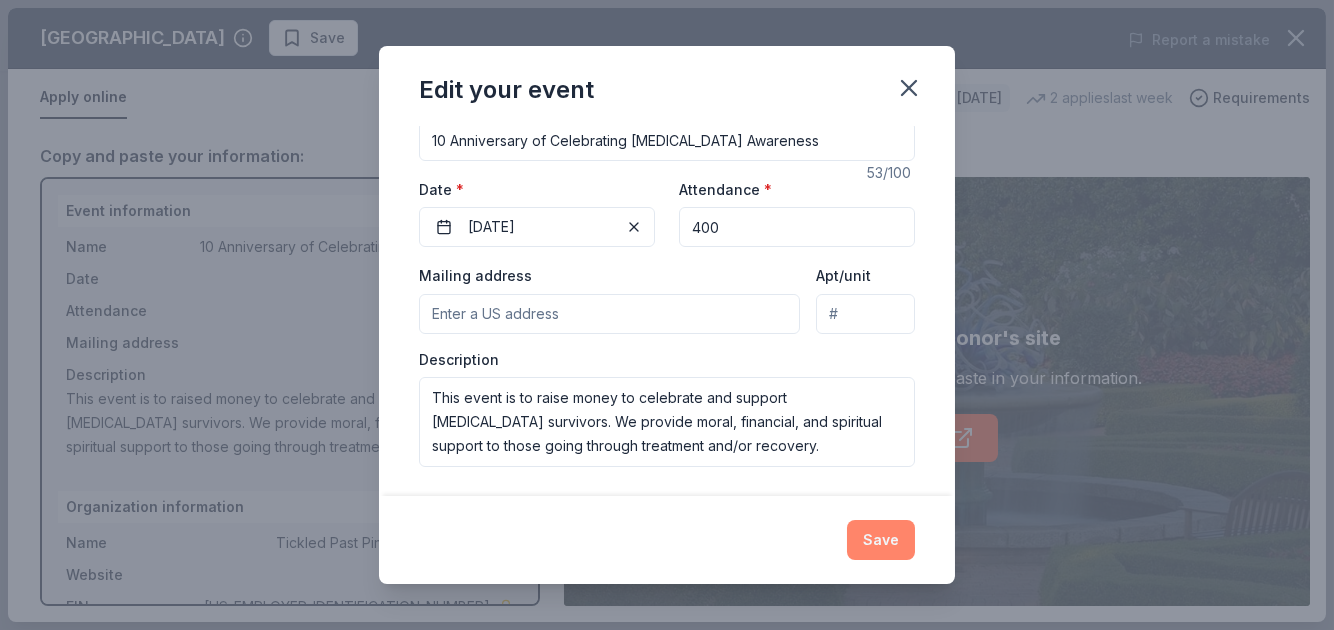 click on "Save" at bounding box center (881, 540) 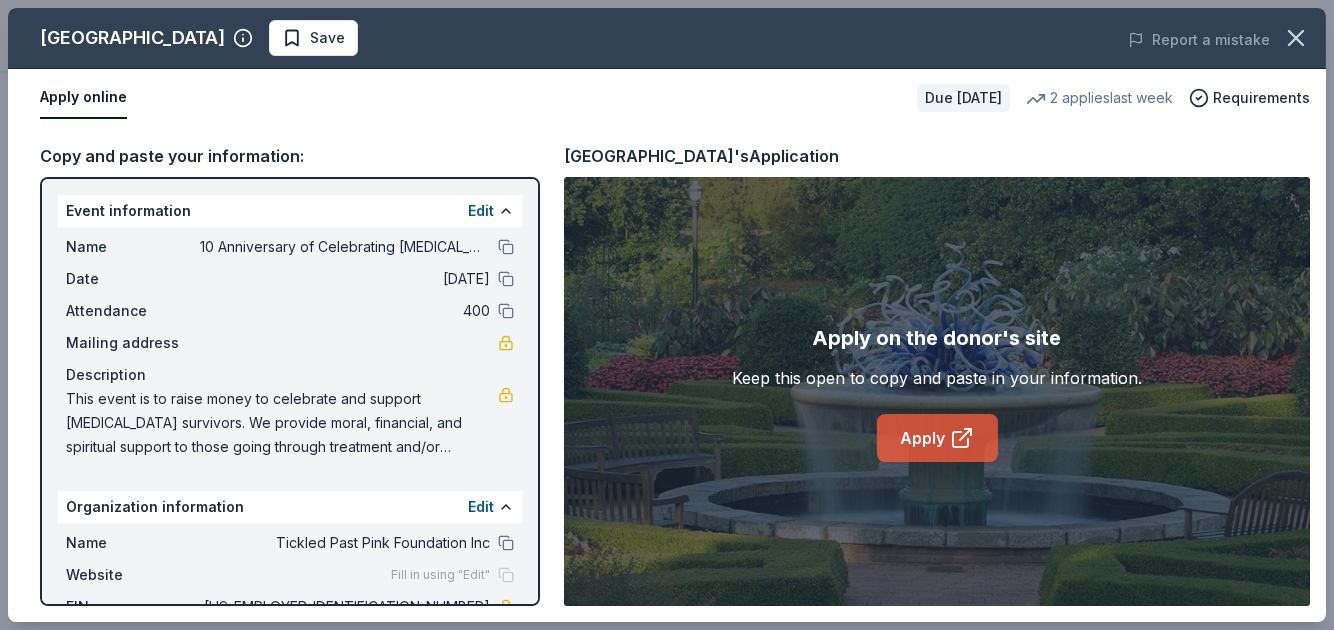click on "Apply" at bounding box center [937, 438] 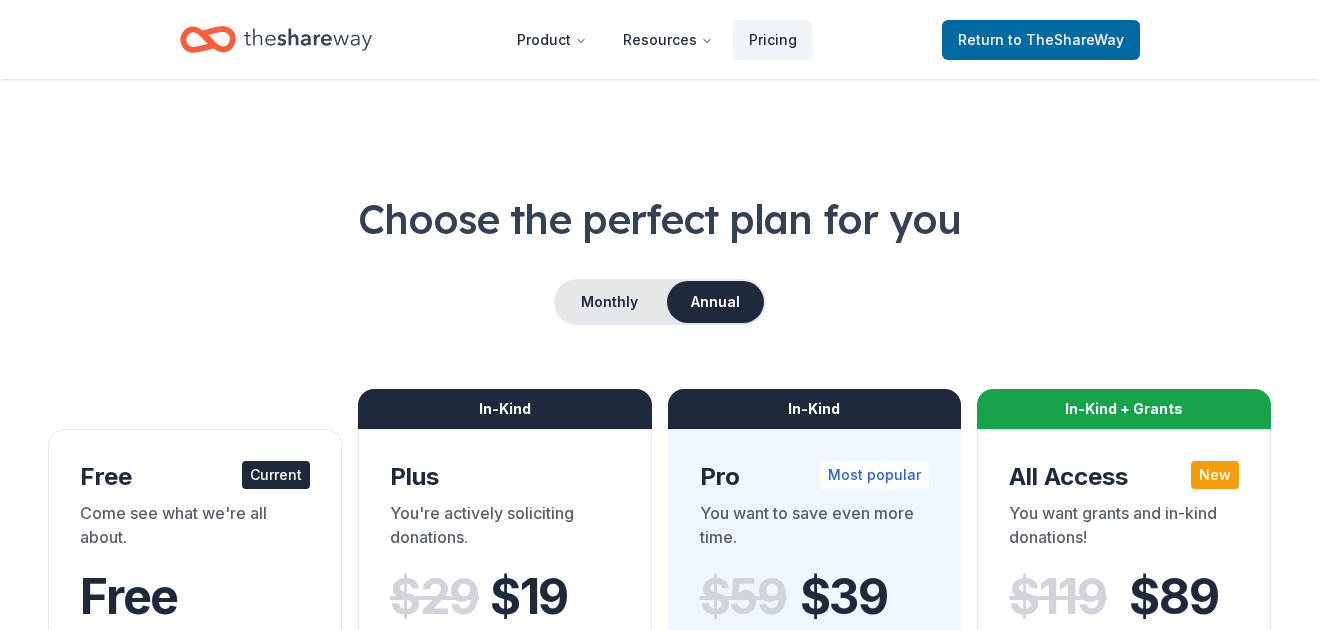 scroll, scrollTop: 0, scrollLeft: 0, axis: both 